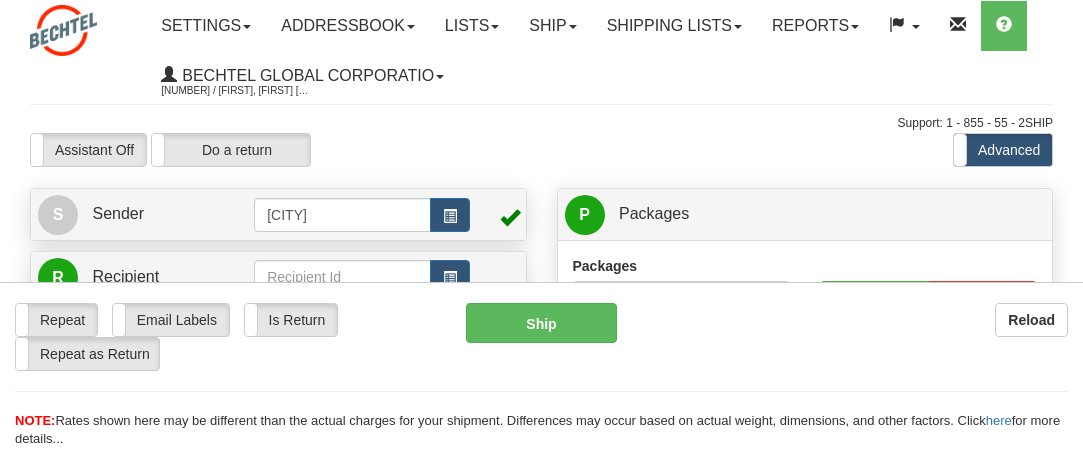 scroll, scrollTop: 0, scrollLeft: 0, axis: both 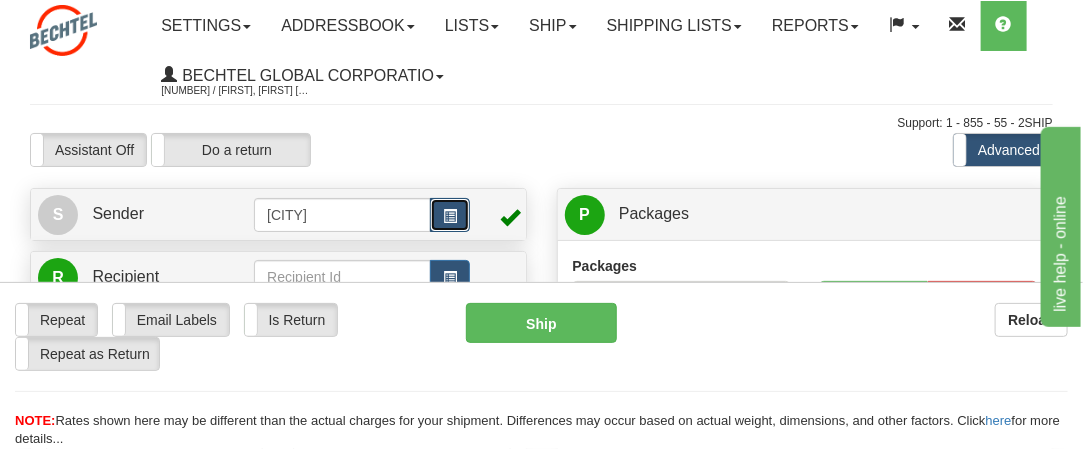 click at bounding box center (450, 215) 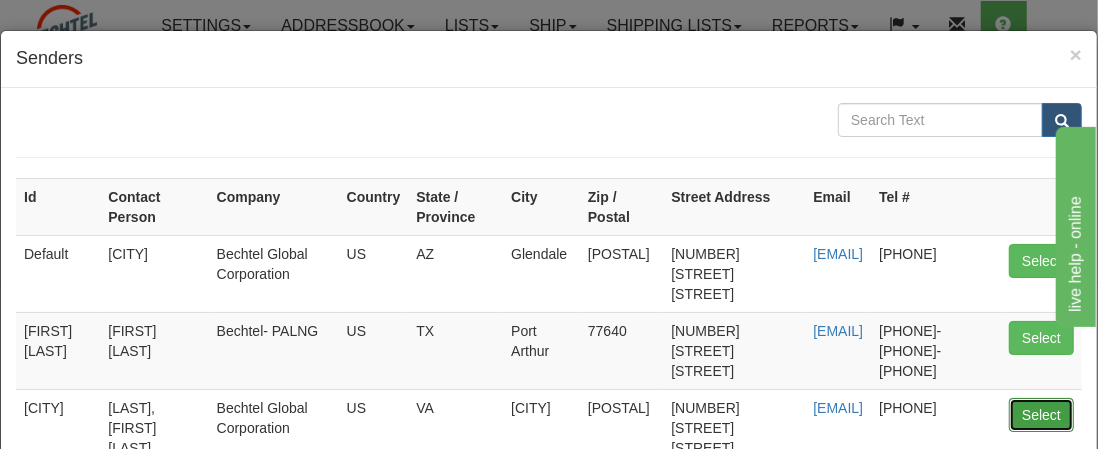 click on "Select" at bounding box center (1041, 415) 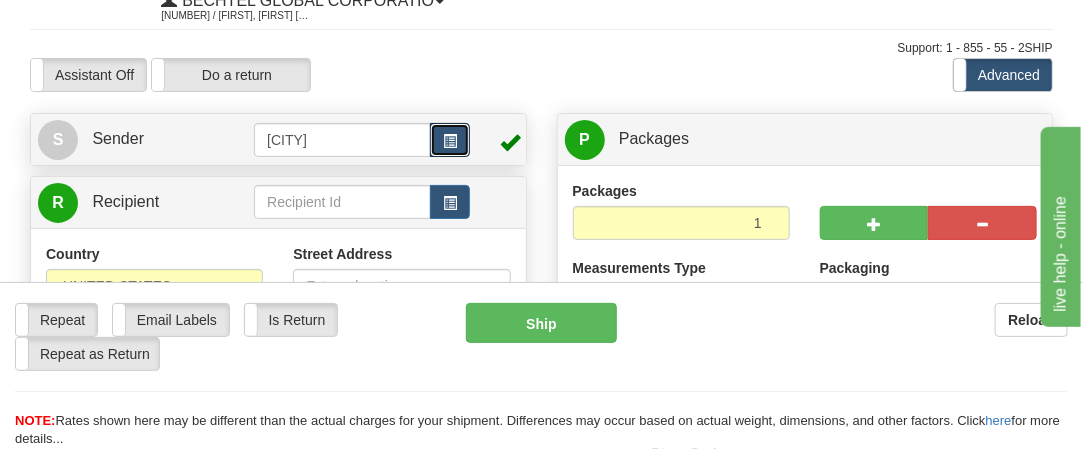 scroll, scrollTop: 100, scrollLeft: 0, axis: vertical 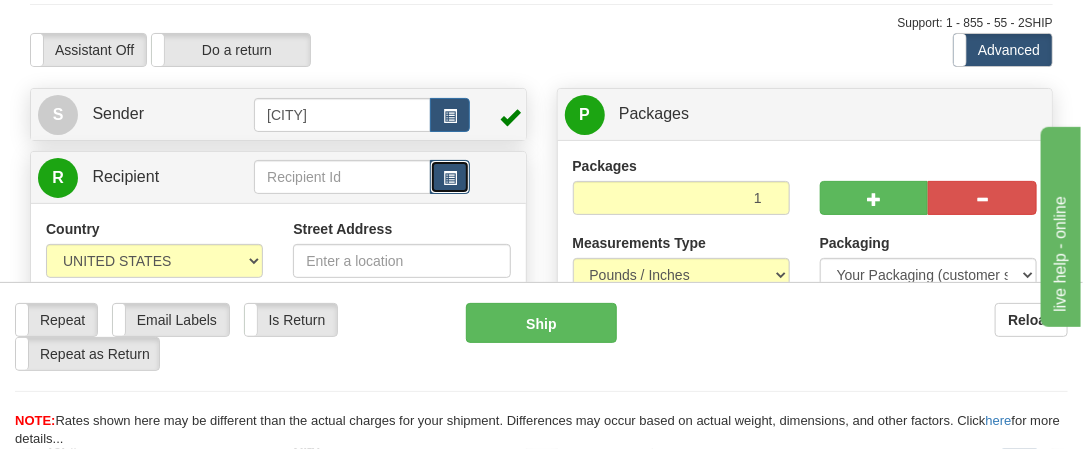 click at bounding box center [450, 178] 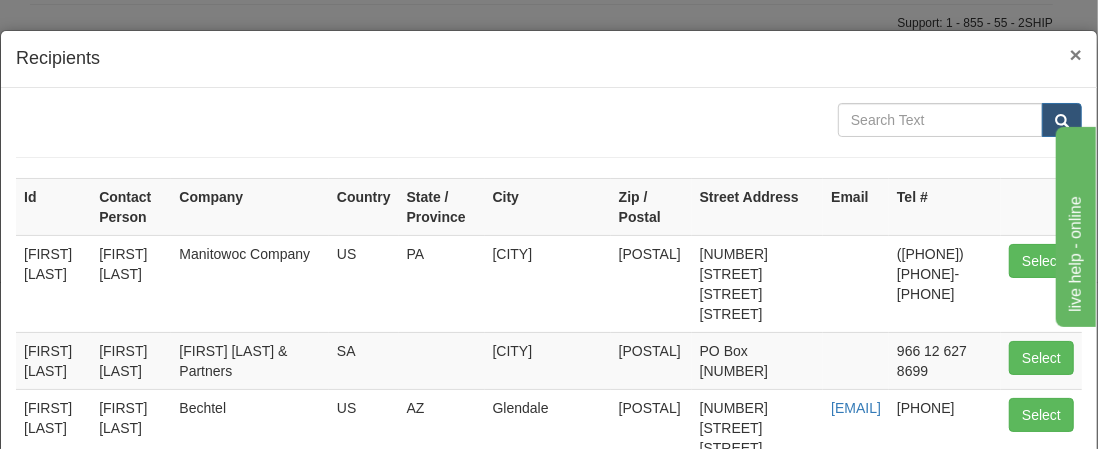 click on "×" at bounding box center [1076, 54] 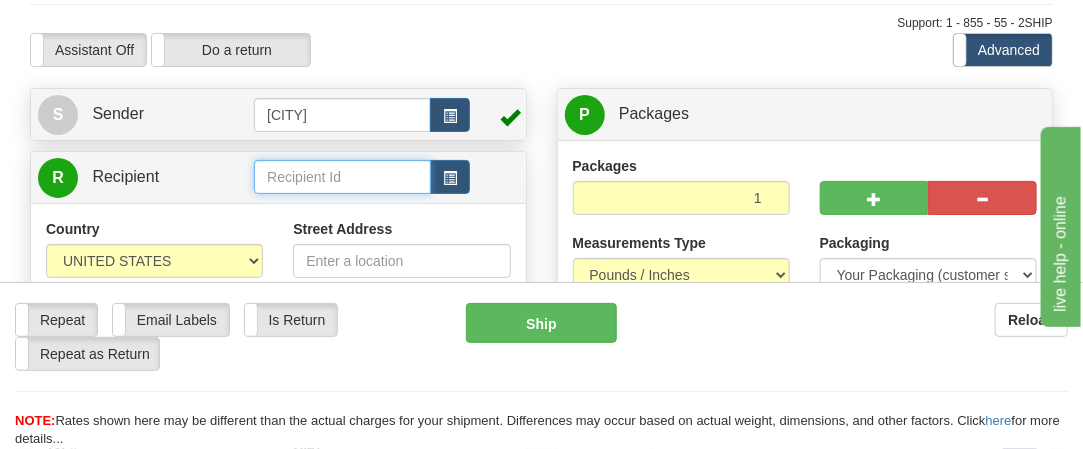 click at bounding box center (342, 177) 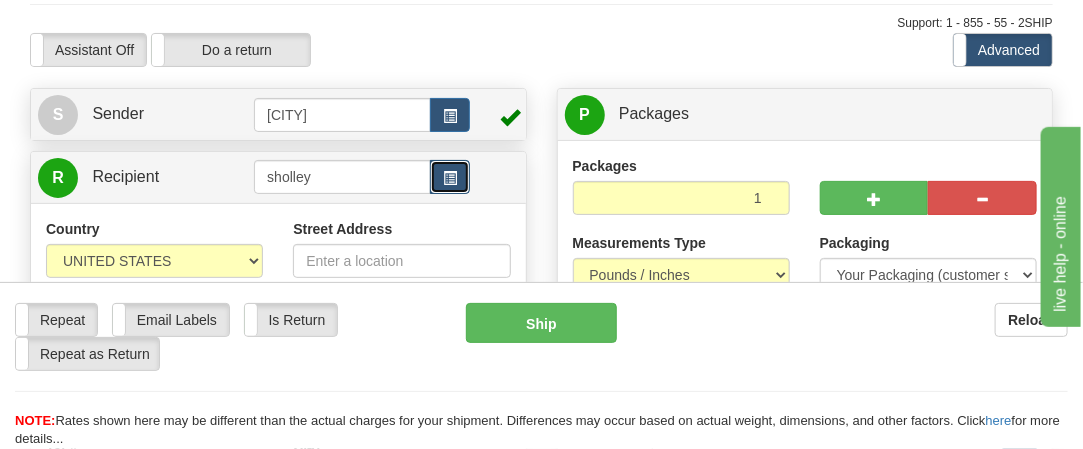 click at bounding box center [450, 177] 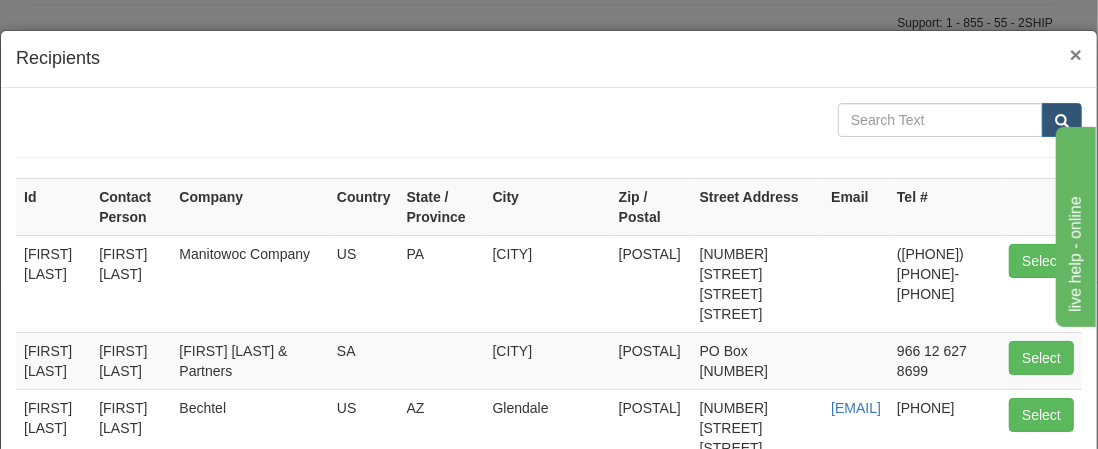 drag, startPoint x: 1056, startPoint y: 49, endPoint x: 1021, endPoint y: 68, distance: 39.824615 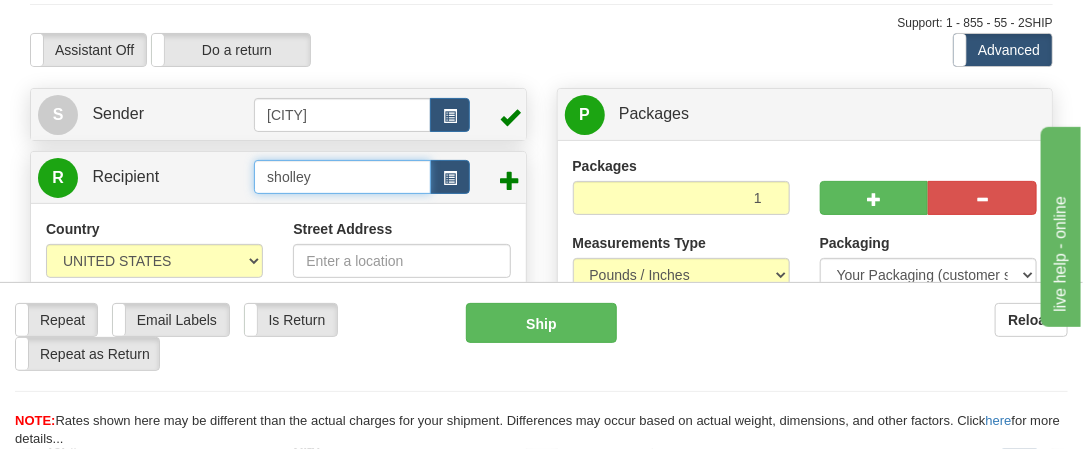 click on "sholley" at bounding box center (342, 177) 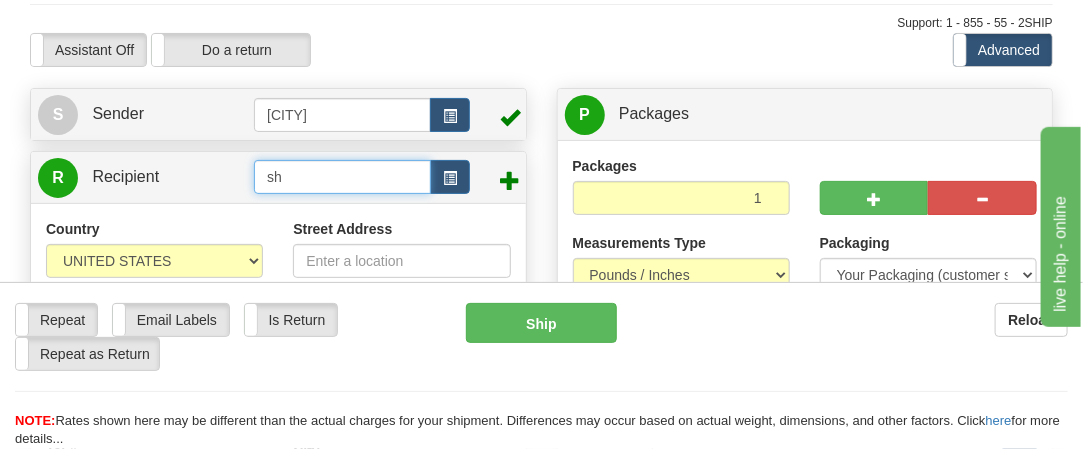 type on "s" 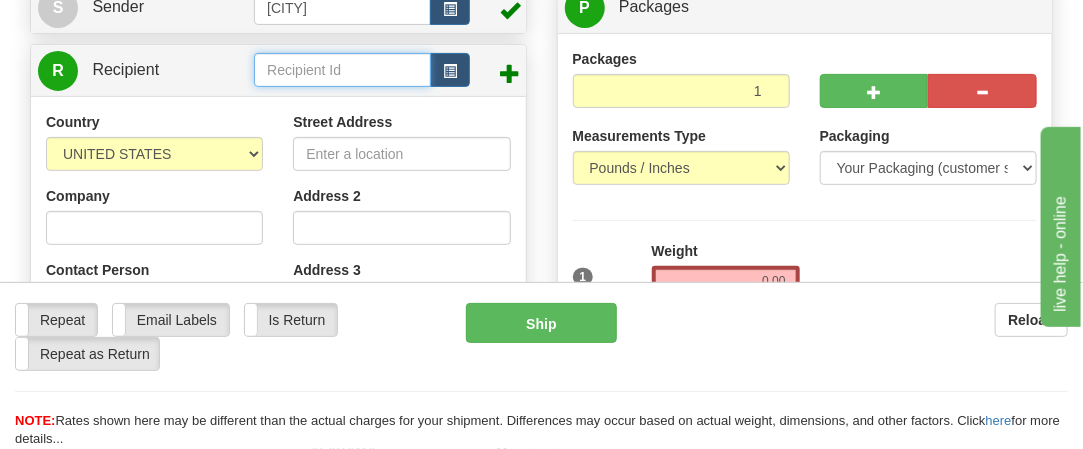 scroll, scrollTop: 200, scrollLeft: 0, axis: vertical 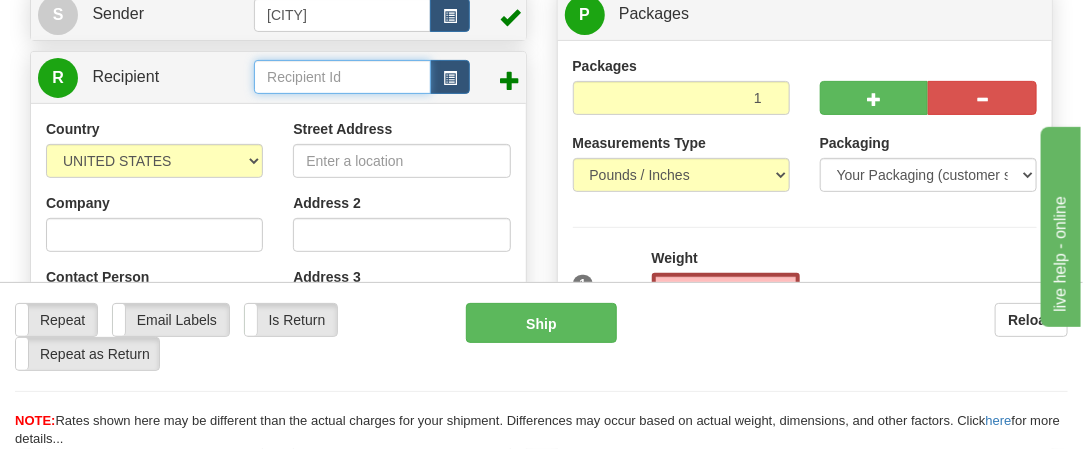 type 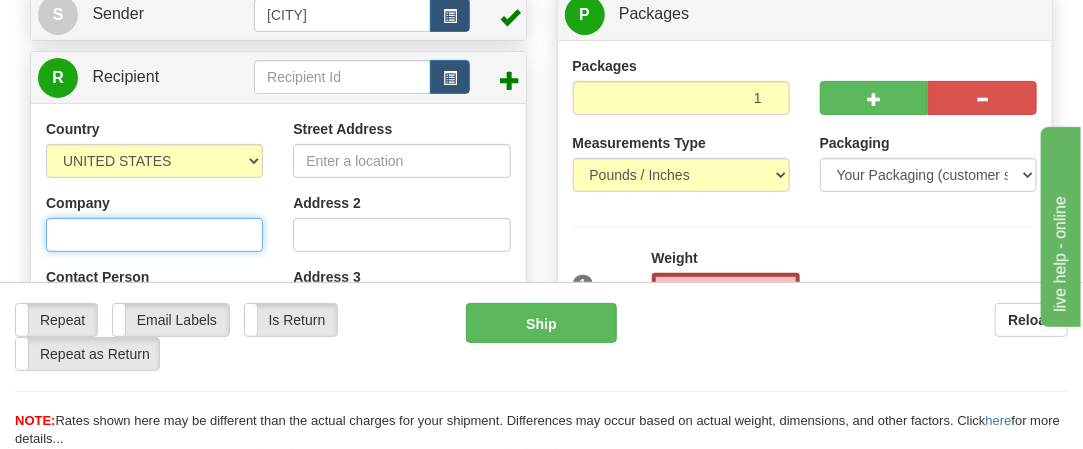 click on "Company" at bounding box center [154, 235] 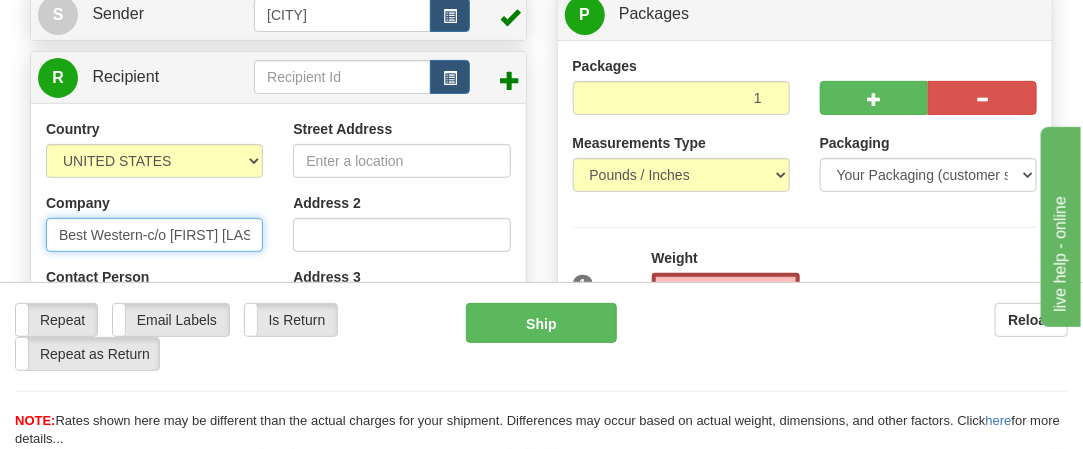 type on "Best Western-c/o [FIRST] [LAST]" 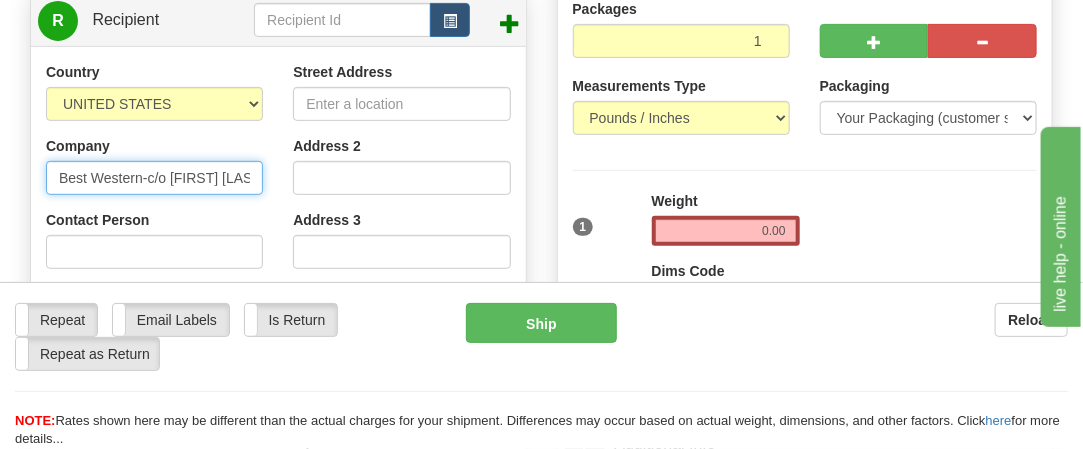 scroll, scrollTop: 300, scrollLeft: 0, axis: vertical 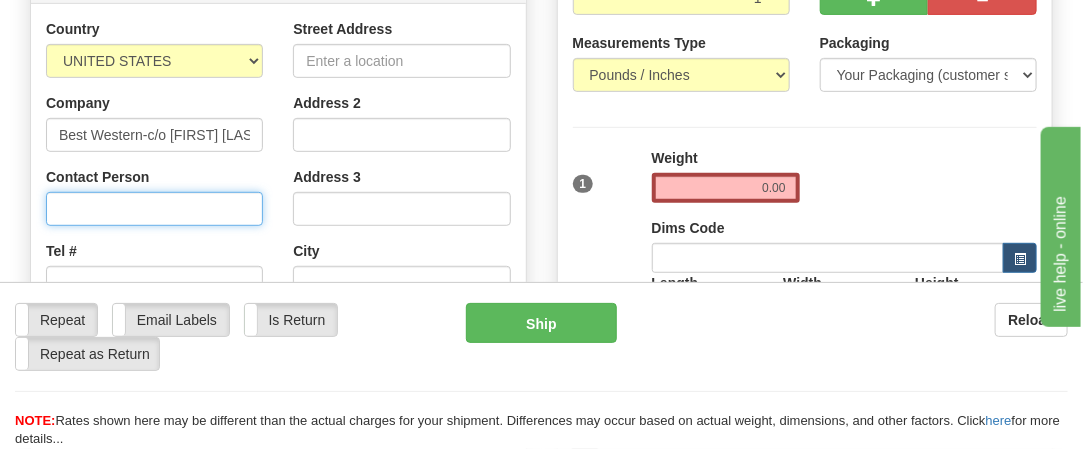 click on "Contact Person" at bounding box center (154, 209) 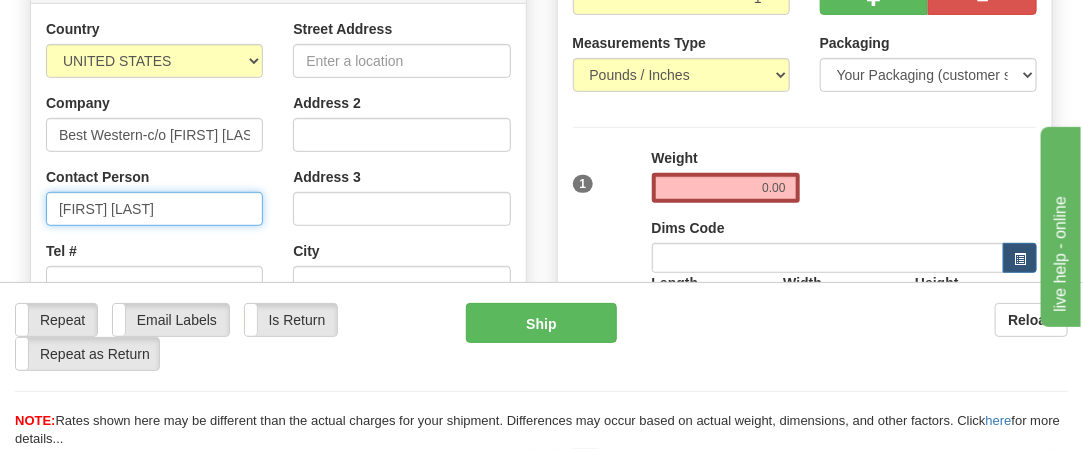 type on "[FIRST] [LAST]" 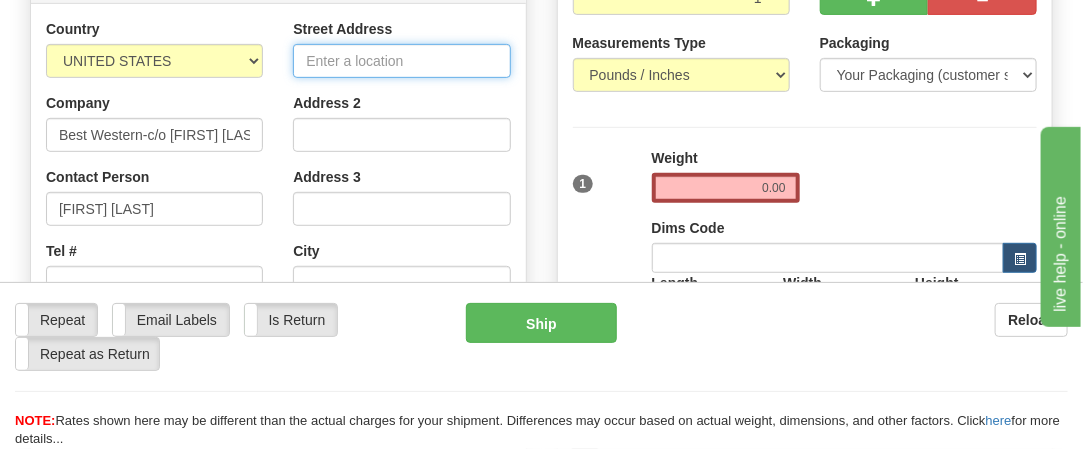 click on "Street Address" at bounding box center (401, 61) 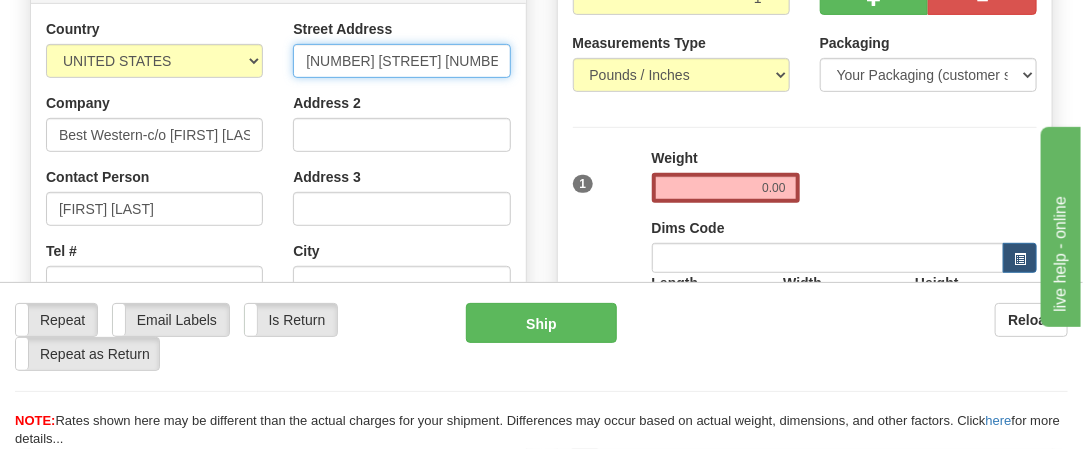 scroll, scrollTop: 400, scrollLeft: 0, axis: vertical 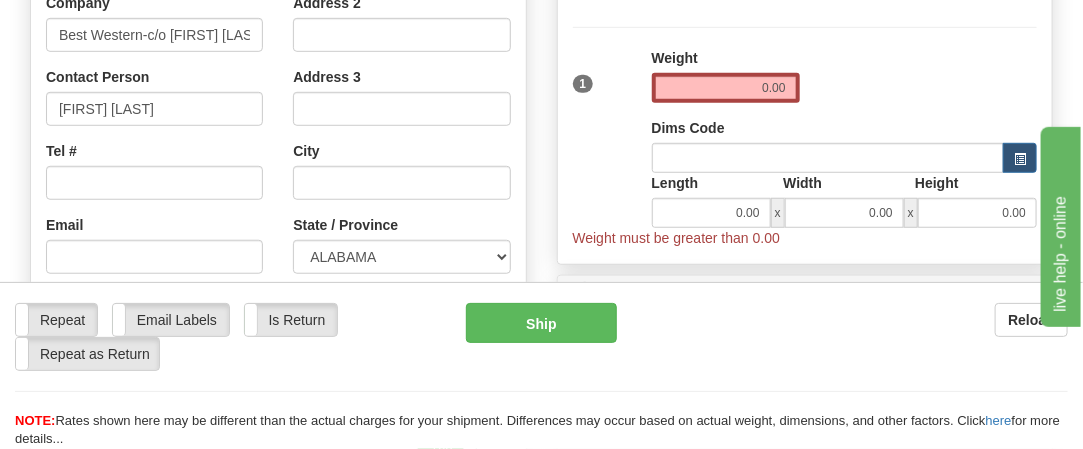 type on "[NUMBER] [STREET] [NUMBER]" 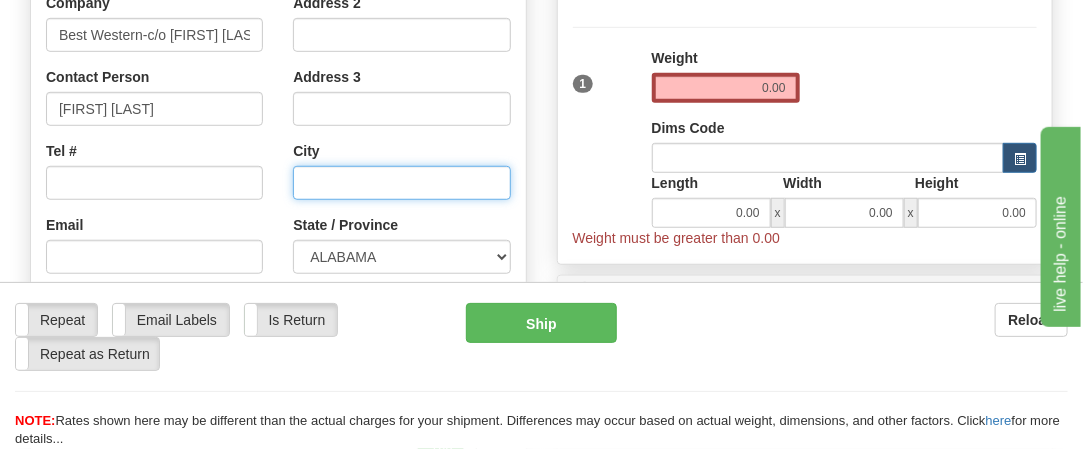click at bounding box center [401, 183] 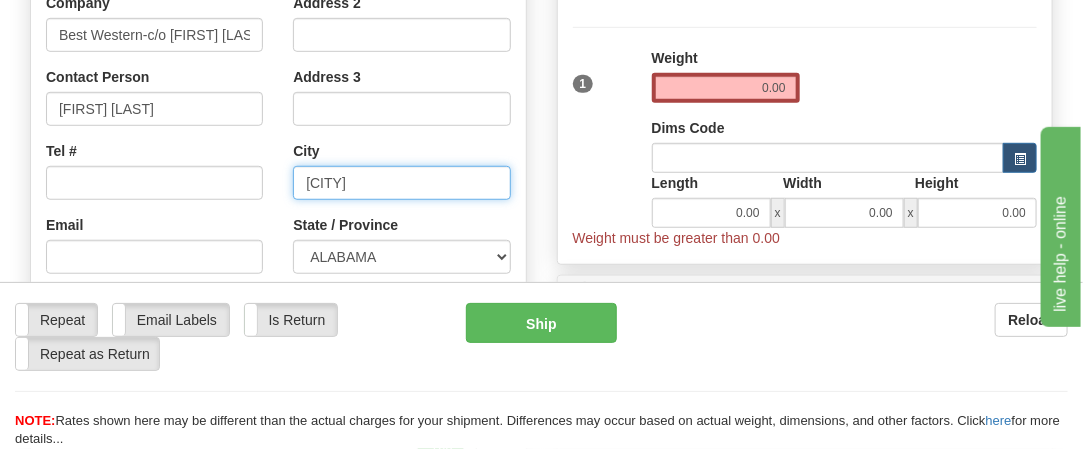 type on "[CITY]" 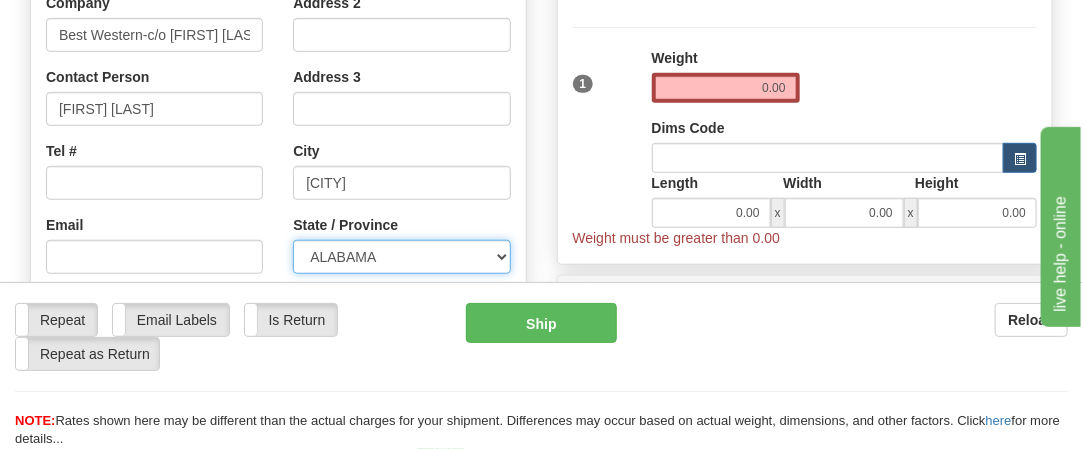click on "ALABAMA ALASKA ARIZONA ARKANSAS Armed Forces America Armed Forces Europe Armed Forces Pacific CALIFORNIA COLORADO CONNECTICUT DELAWARE DISTRICT OF COLUMBIA FLORIDA GEORGIA HAWAII IDAHO ILLINOIS INDIANA IOWA KANSAS KENTUCKY LOUISIANA MAINE MARYLAND MASSACHUSETTS MICHIGAN MINNESOTA MISSISSIPPI MISSOURI MONTANA NEBRASKA NEVADA NEW HAMPSHIRE NEW JERSEY NEW MEXICO NEW YORK NORTH CAROLINA NORTH DAKOTA OHIO OKLAHOMA OREGON PENNSYLVANIA PUERTO RICO RHODE ISLAND SOUTH CAROLINA SOUTH DAKOTA TENNESSEE TEXAS UTAH VERMONT VIRGINIA WASHINGTON STATE WEST VIRGINIA WISCONSIN WYOMING" at bounding box center [401, 257] 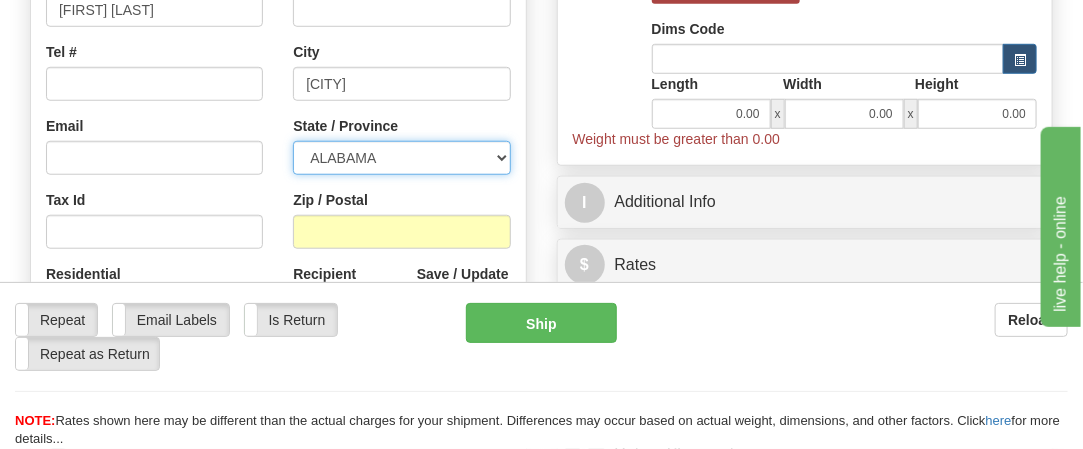 scroll, scrollTop: 500, scrollLeft: 0, axis: vertical 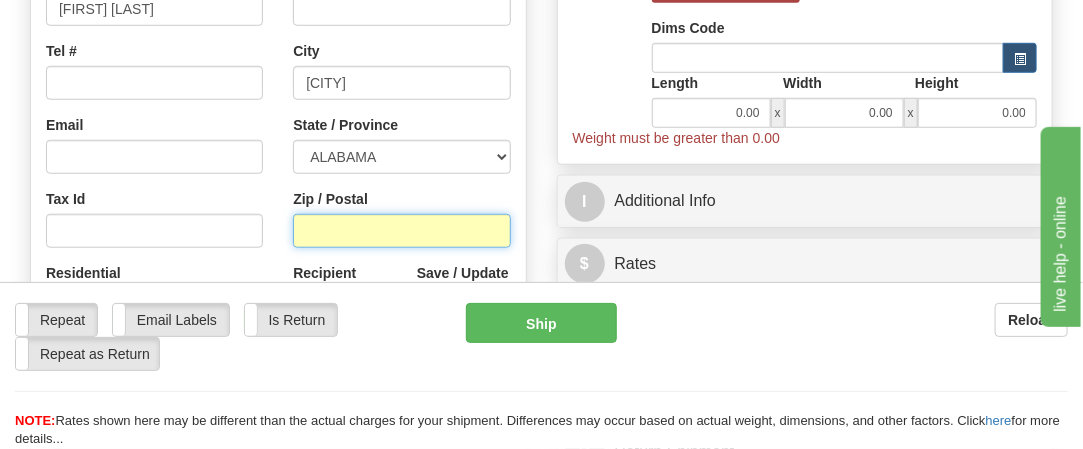click on "Zip / Postal" at bounding box center (401, 231) 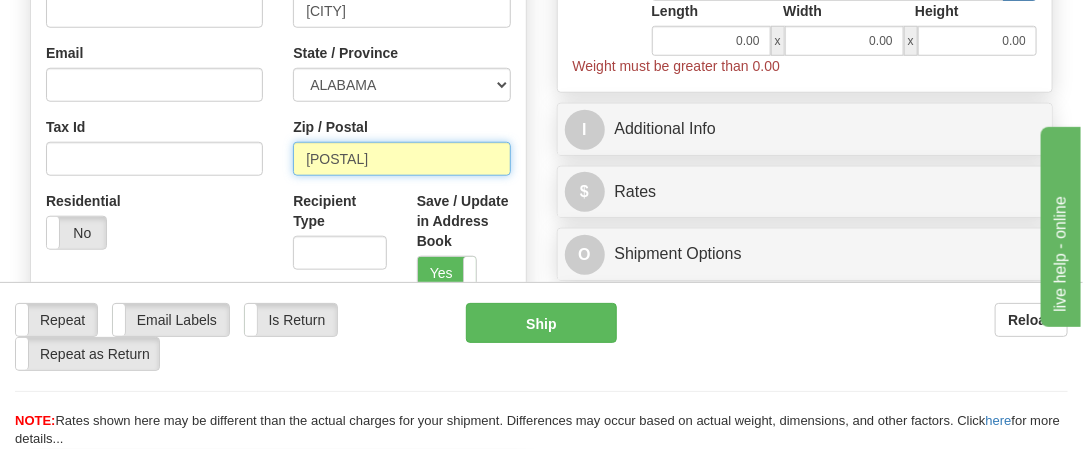 scroll, scrollTop: 600, scrollLeft: 0, axis: vertical 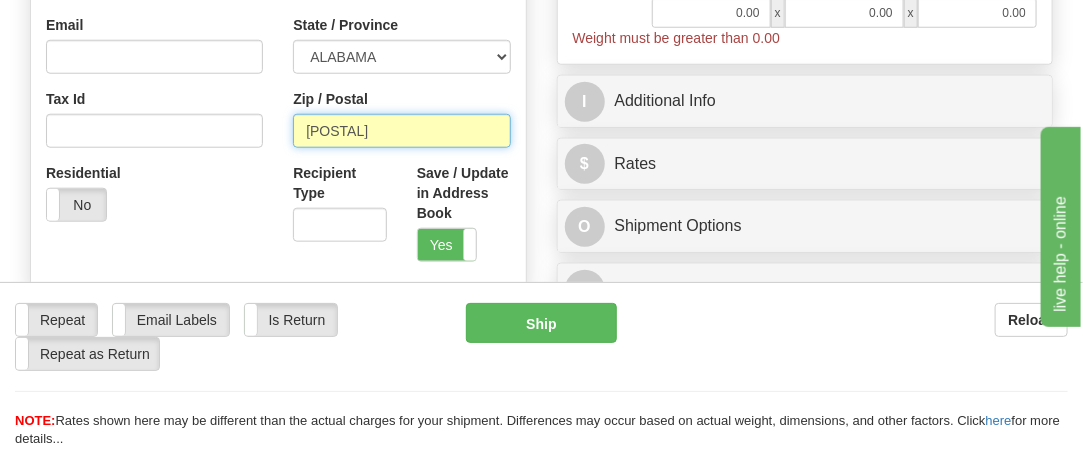 type on "[POSTAL]" 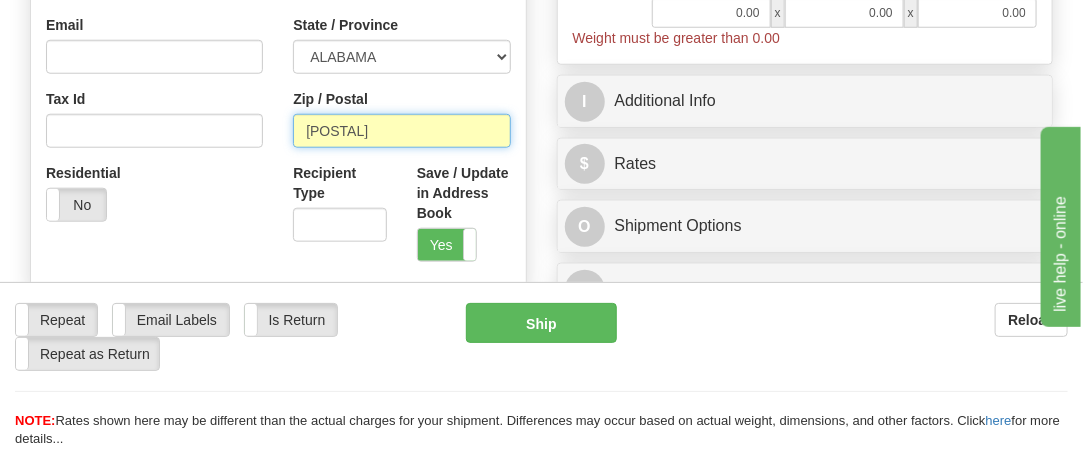 scroll, scrollTop: 400, scrollLeft: 0, axis: vertical 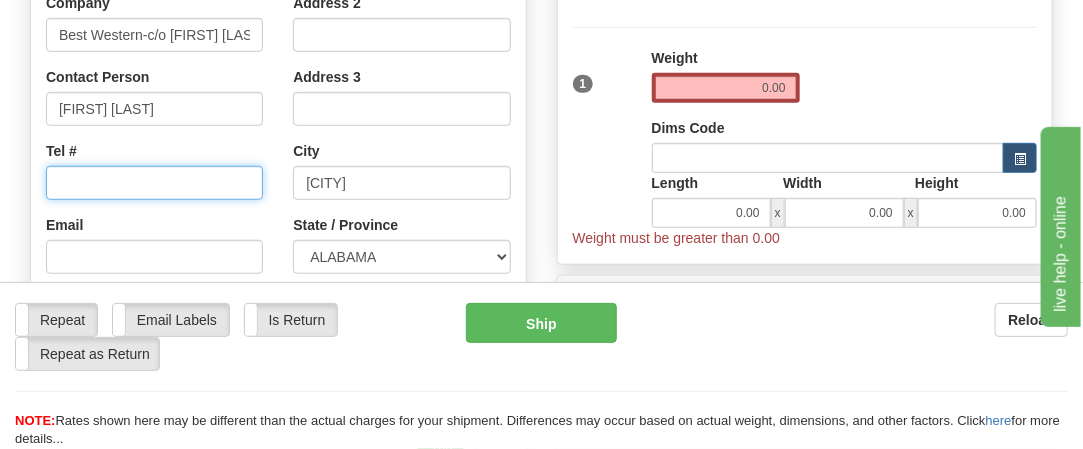 click on "Tel #" at bounding box center (154, 183) 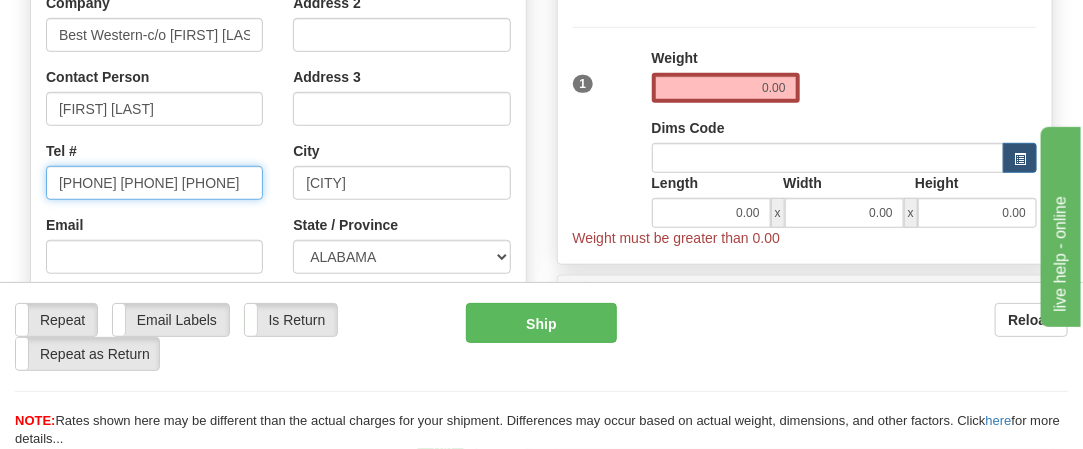 click on "[PHONE] [PHONE] [PHONE]" at bounding box center (154, 183) 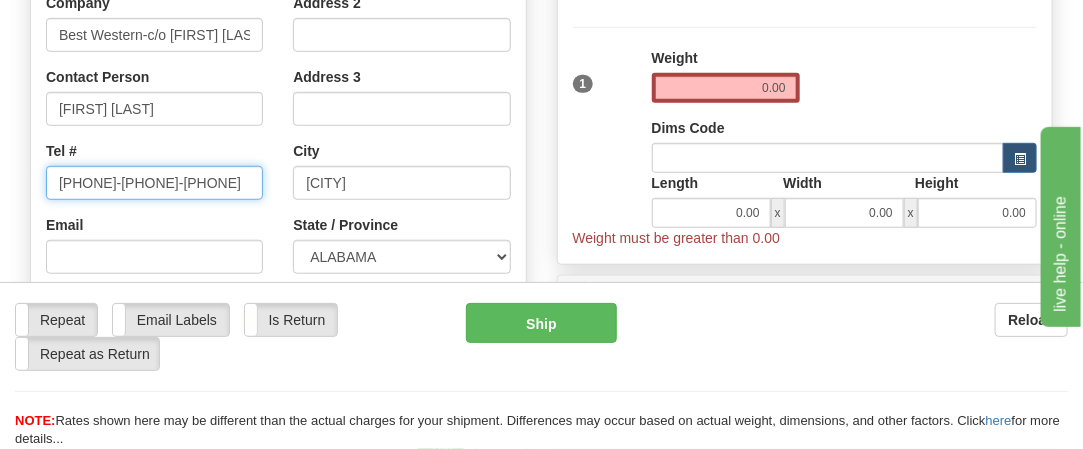 type on "[PHONE]-[PHONE]-[PHONE]" 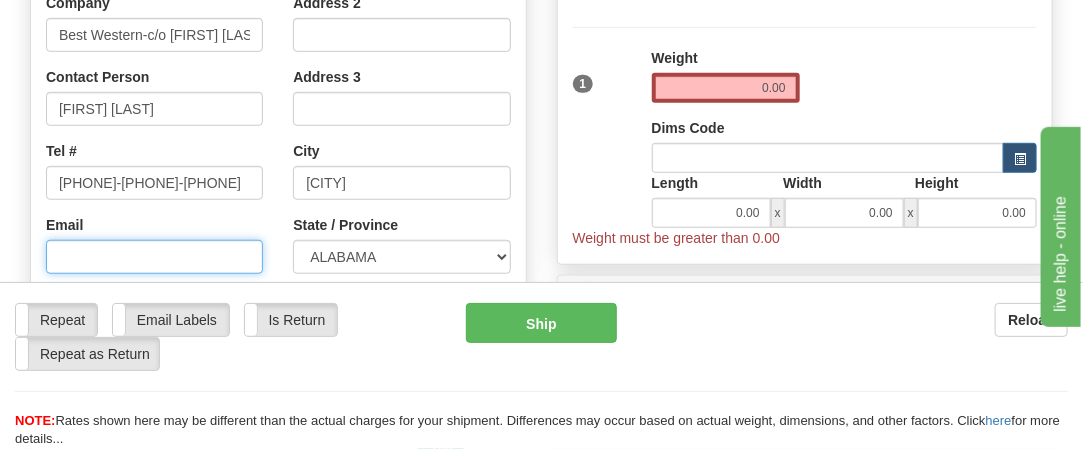 click on "Email" at bounding box center (154, 257) 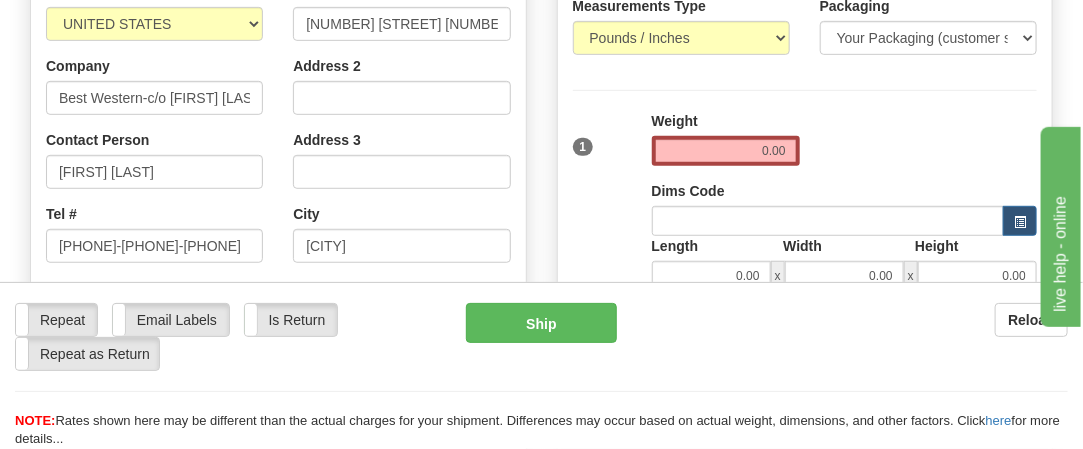 scroll, scrollTop: 300, scrollLeft: 0, axis: vertical 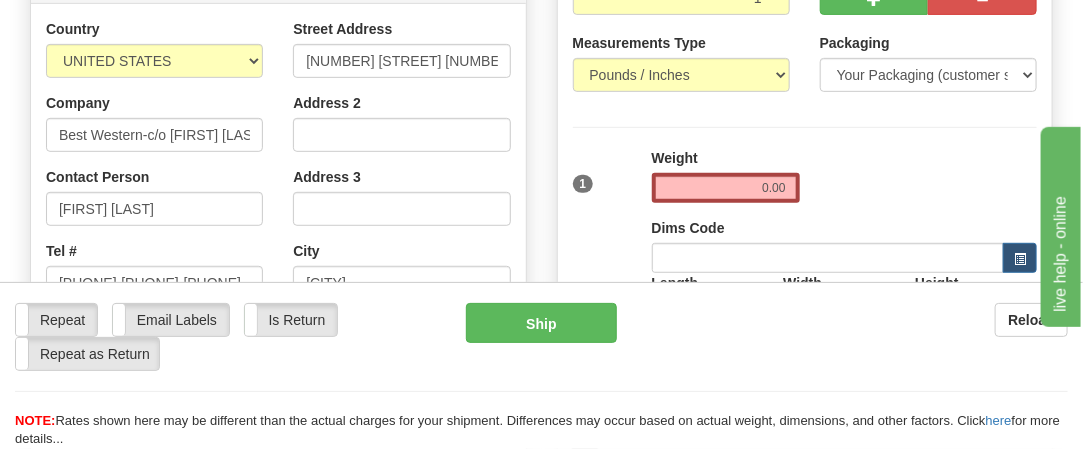 type on "[EMAIL]" 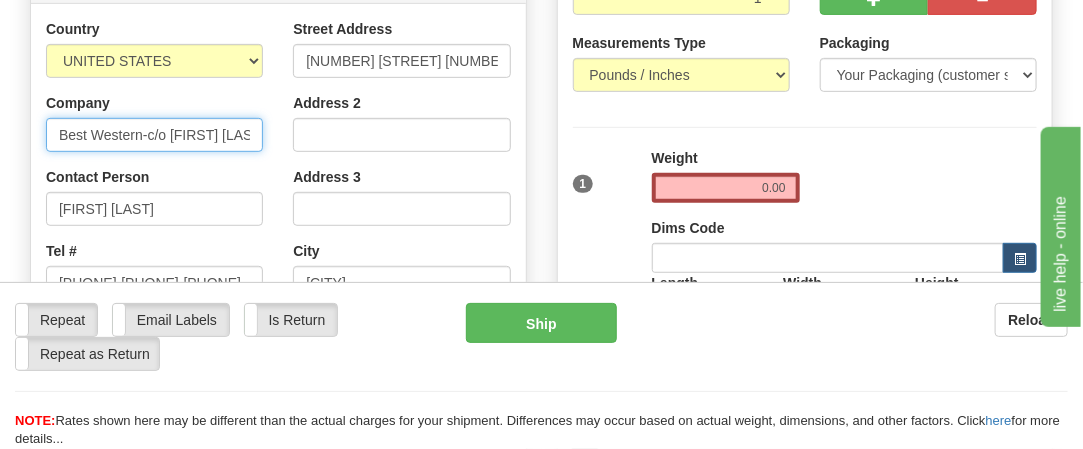 click on "Best Western-c/o [FIRST] [LAST]" at bounding box center (154, 135) 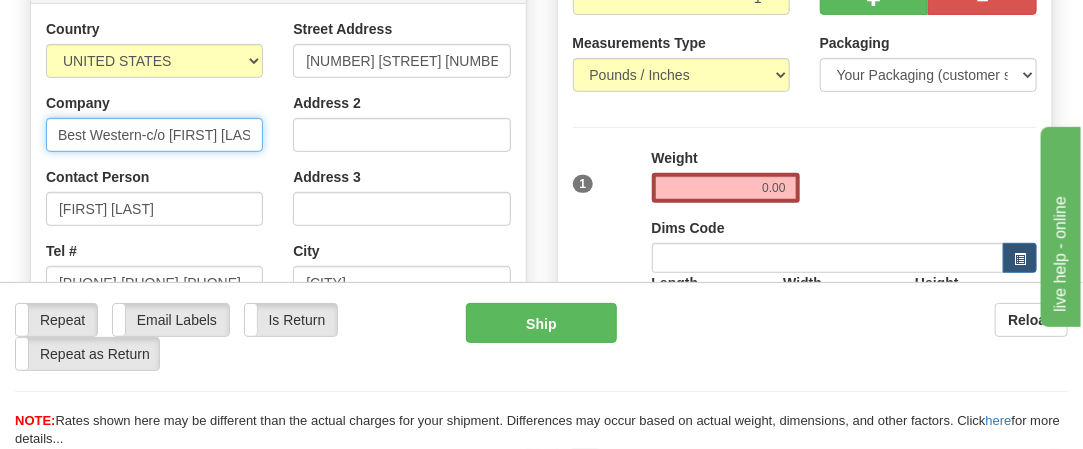 scroll, scrollTop: 0, scrollLeft: 16, axis: horizontal 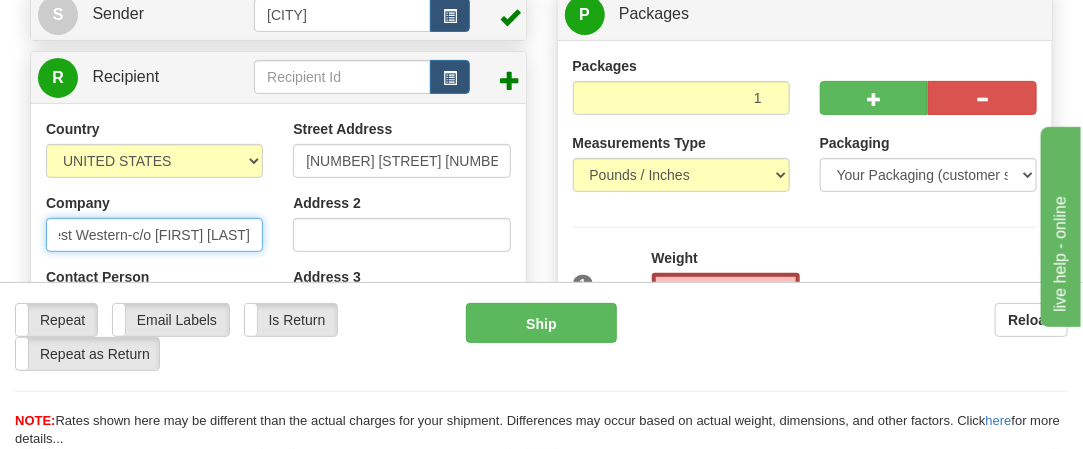 type on "Best Western-c/o [FIRST] [LAST]" 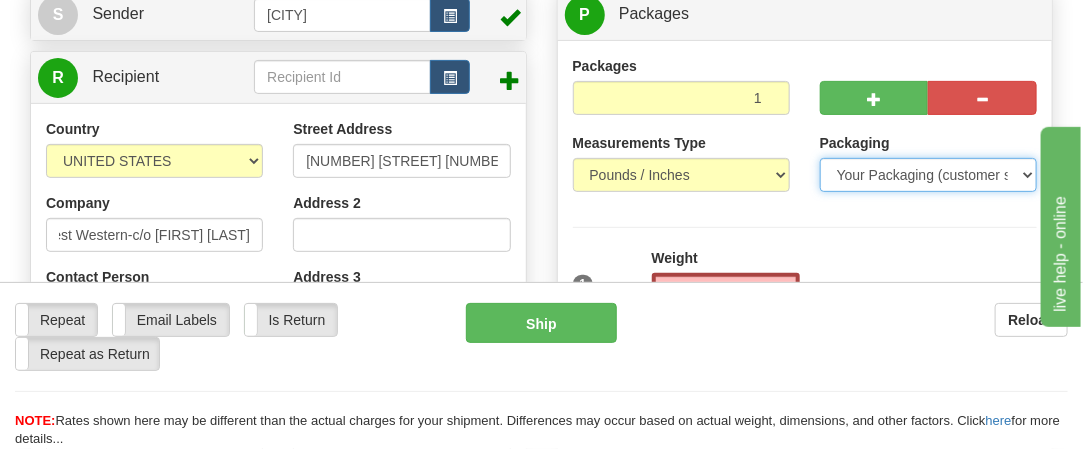 scroll, scrollTop: 0, scrollLeft: 0, axis: both 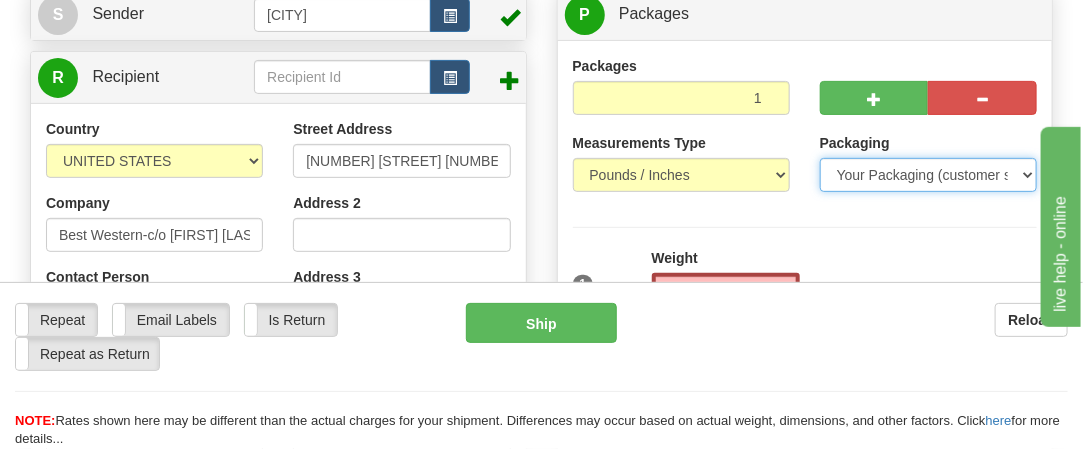 click on "Your Packaging (customer supplied)
Envelope (carrier supplied)
Pack (carrier supplied)
Box (carrier supplied)
Tube (carrier supplied)
10 KG Box (carrier supplied)
25 KG Box (carrier supplied)
Euro Pallet
Pallet
LOSCAM Pallet
Drum
Non Standard Package" at bounding box center [928, 175] 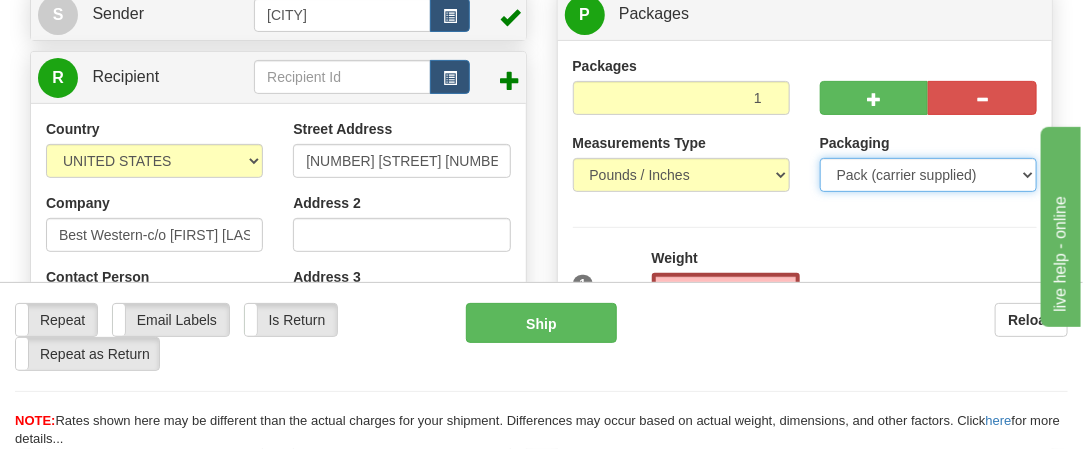 click on "Your Packaging (customer supplied)
Envelope (carrier supplied)
Pack (carrier supplied)
Box (carrier supplied)
Tube (carrier supplied)
10 KG Box (carrier supplied)
25 KG Box (carrier supplied)
Euro Pallet
Pallet
LOSCAM Pallet
Drum
Non Standard Package" at bounding box center [928, 175] 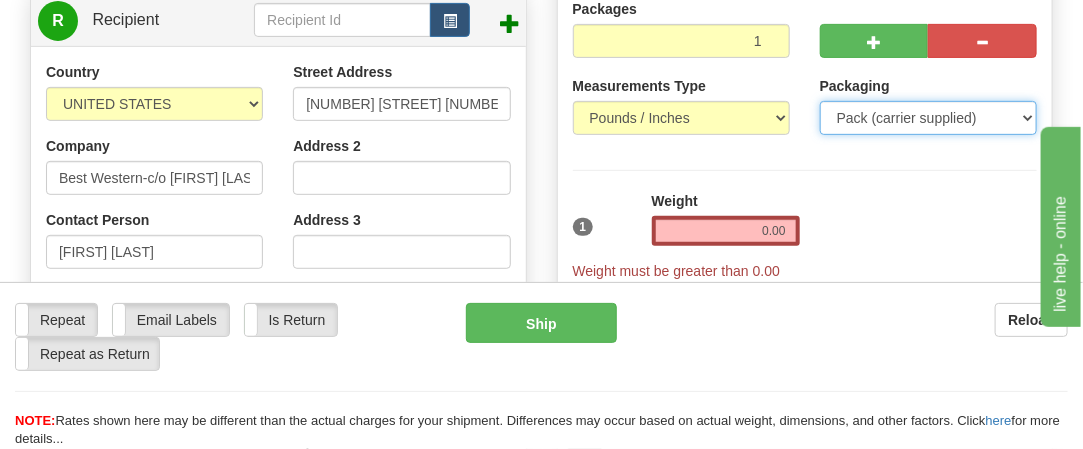 scroll, scrollTop: 300, scrollLeft: 0, axis: vertical 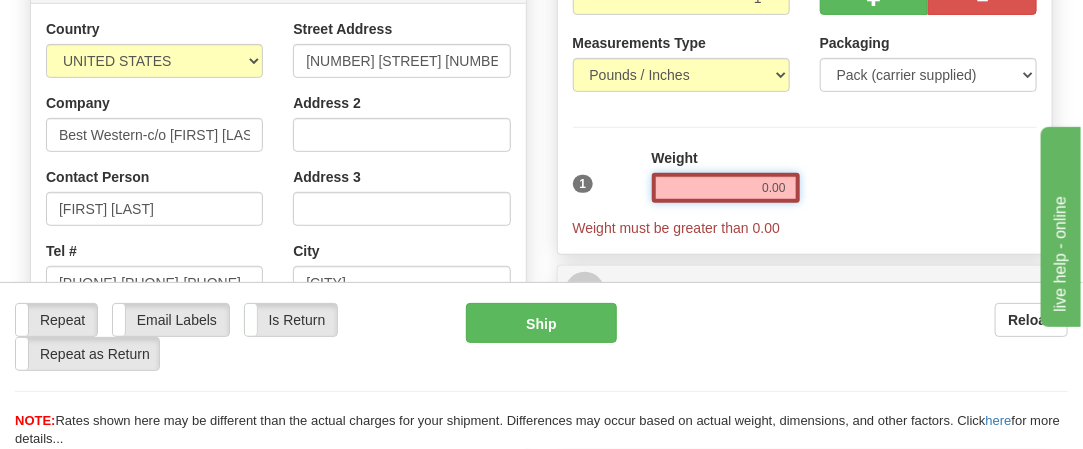 drag, startPoint x: 774, startPoint y: 186, endPoint x: 797, endPoint y: 207, distance: 31.144823 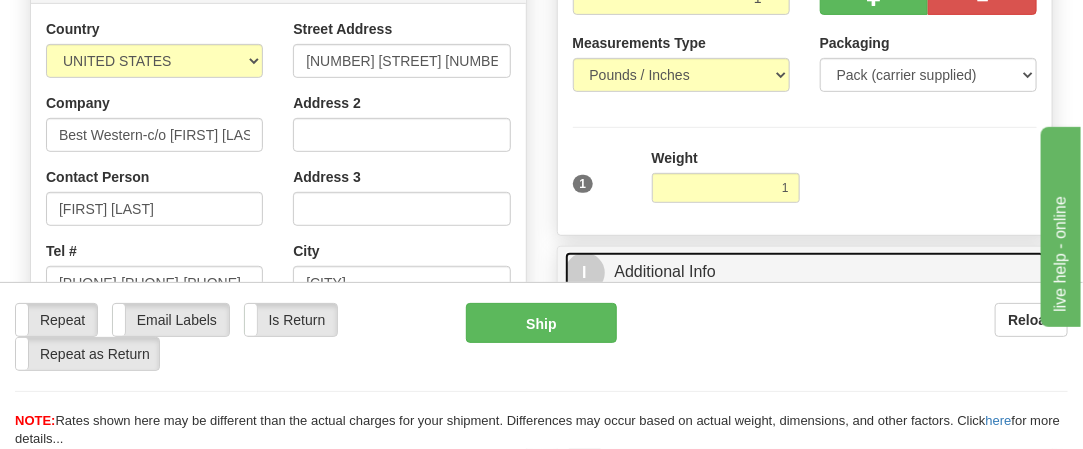 type on "1.00" 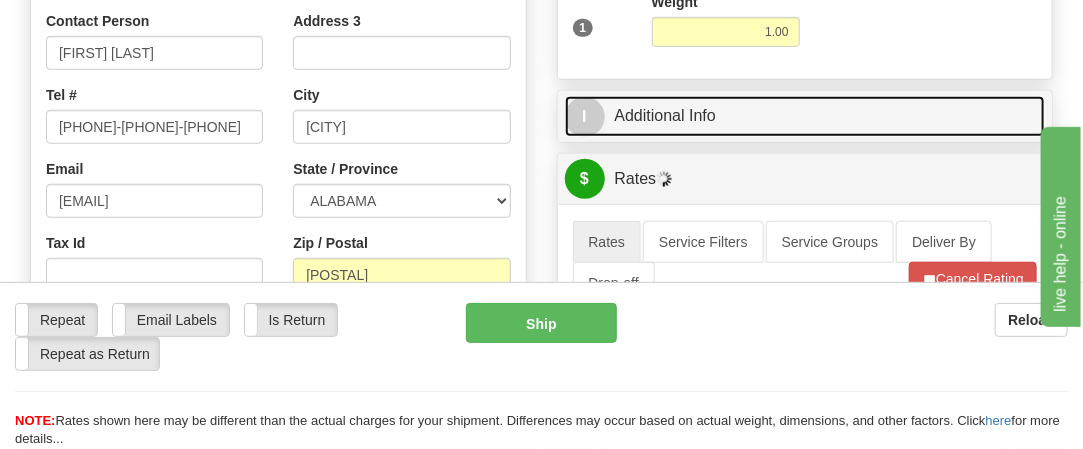 scroll, scrollTop: 500, scrollLeft: 0, axis: vertical 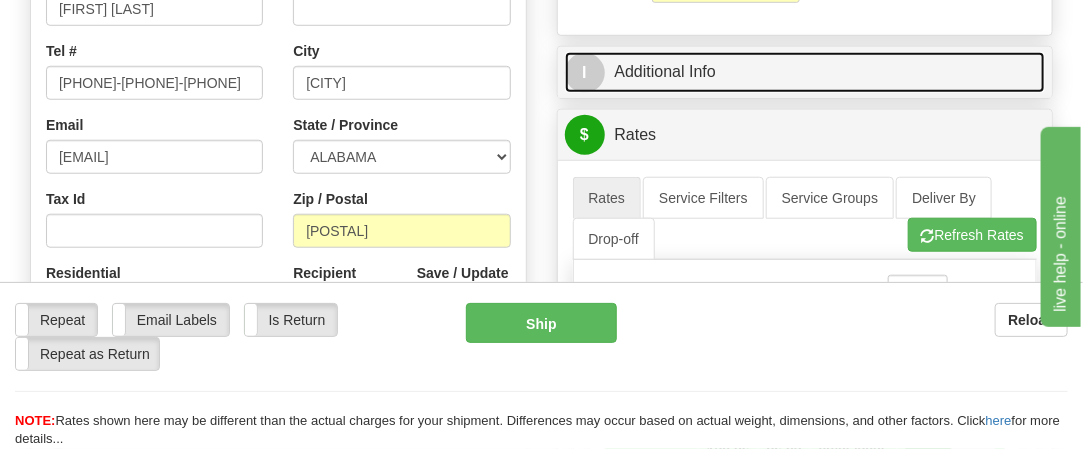 click on "I" at bounding box center [585, 73] 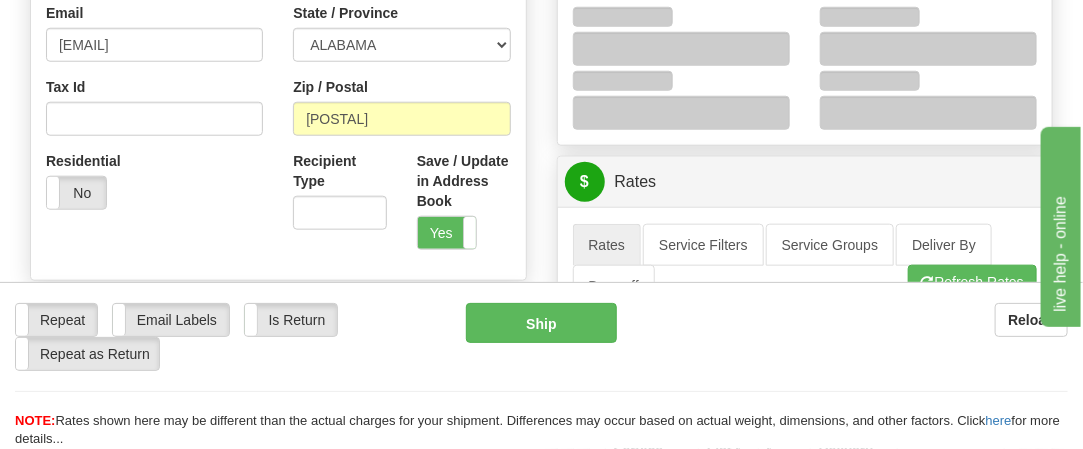 scroll, scrollTop: 500, scrollLeft: 0, axis: vertical 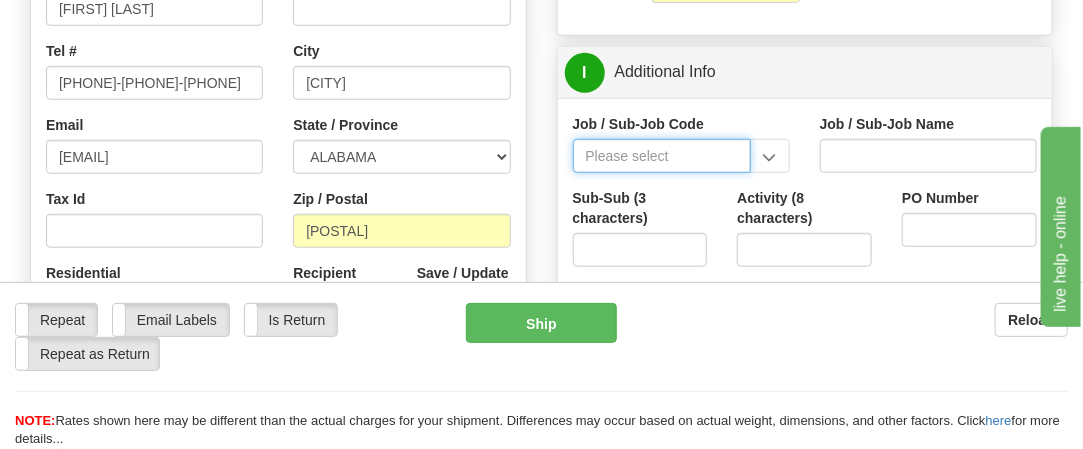 click on "Job / Sub-Job Code" at bounding box center (662, 156) 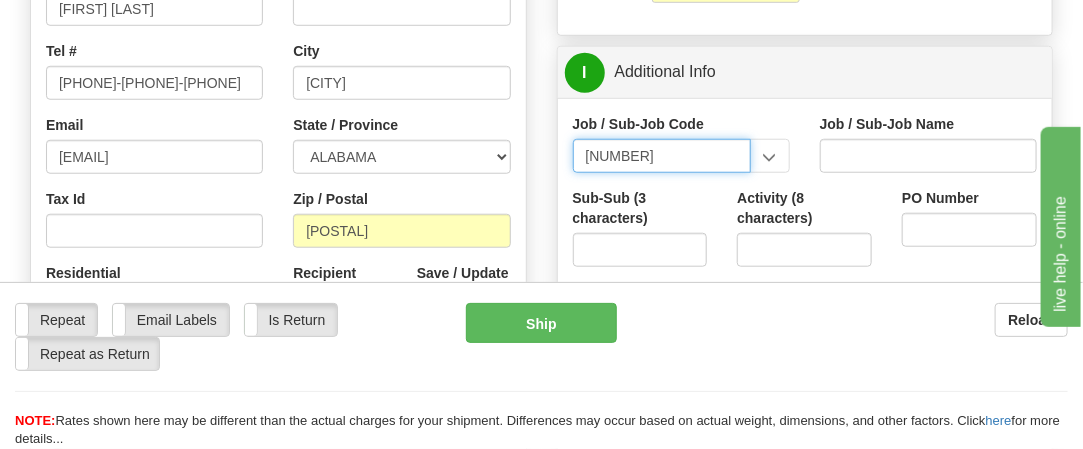 click on "[NUMBER]" at bounding box center (662, 156) 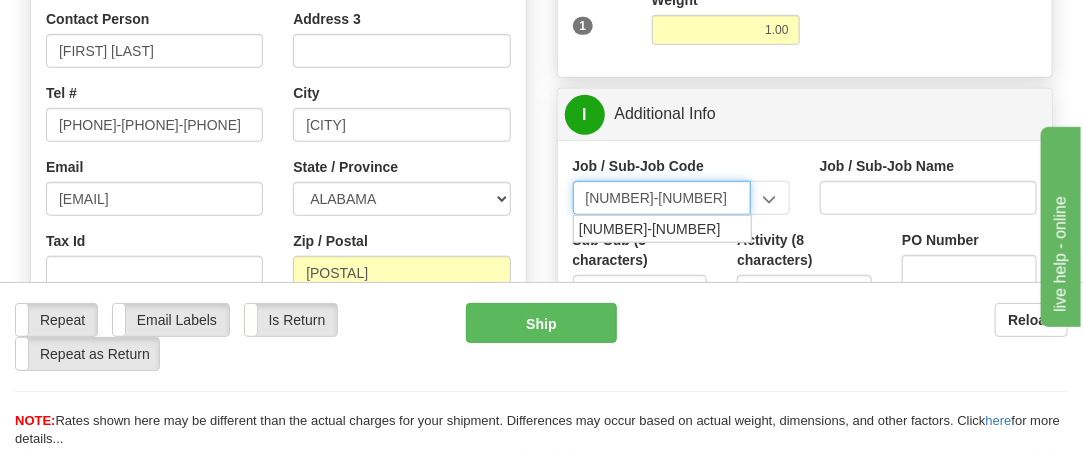 scroll, scrollTop: 500, scrollLeft: 0, axis: vertical 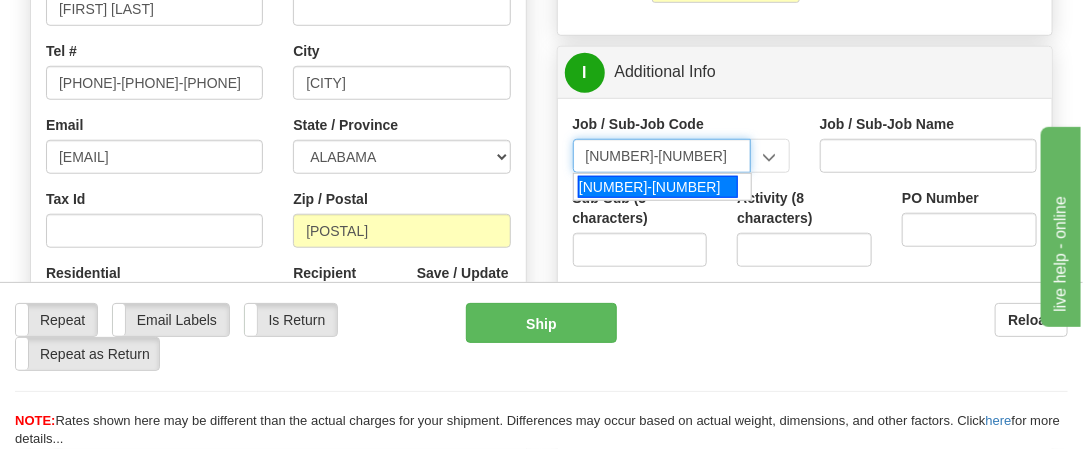 click on "[NUMBER]-[NUMBER]" at bounding box center (658, 187) 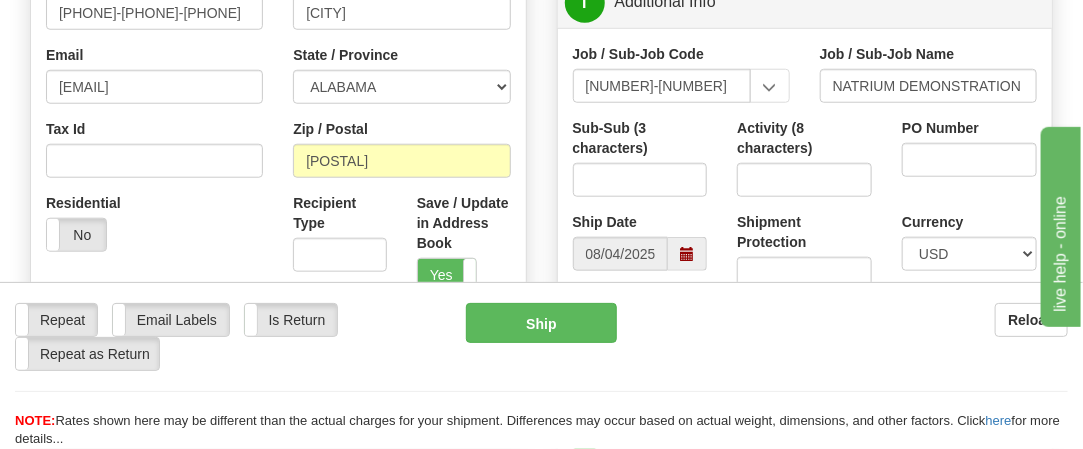 scroll, scrollTop: 600, scrollLeft: 0, axis: vertical 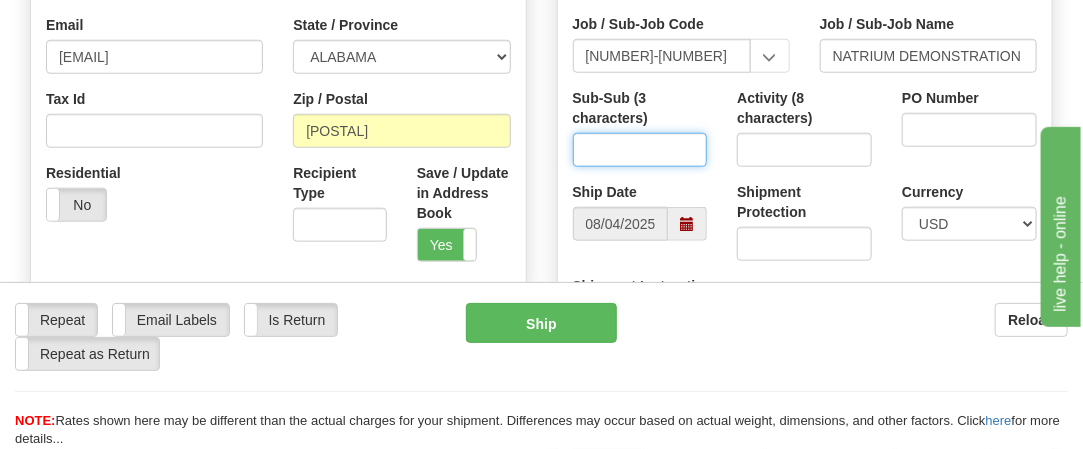 click on "Sub-Sub (3 characters)" at bounding box center (640, 150) 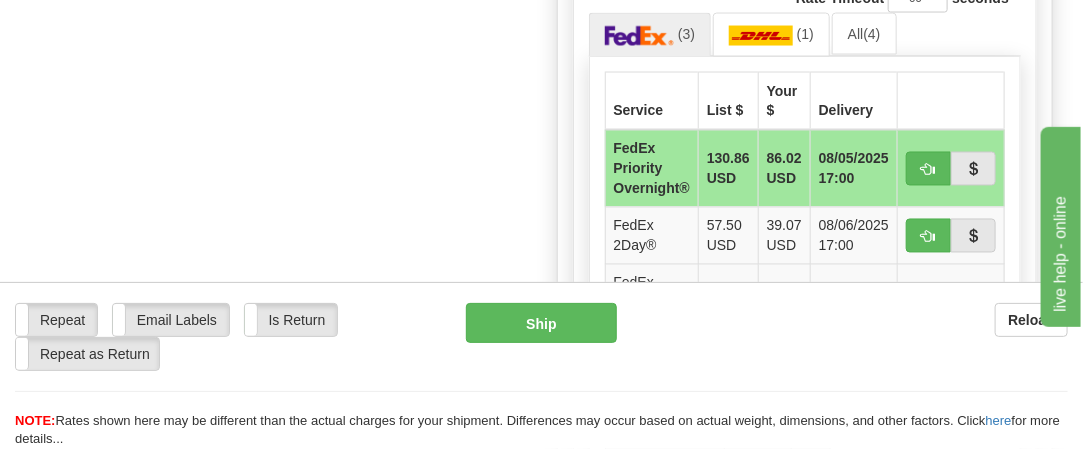 scroll, scrollTop: 1200, scrollLeft: 0, axis: vertical 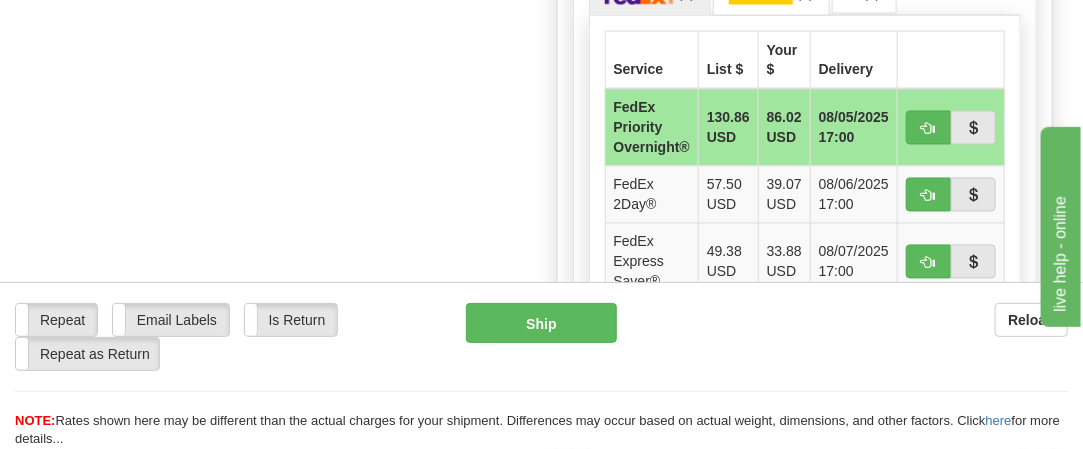 type on "CPA-GH-LOE" 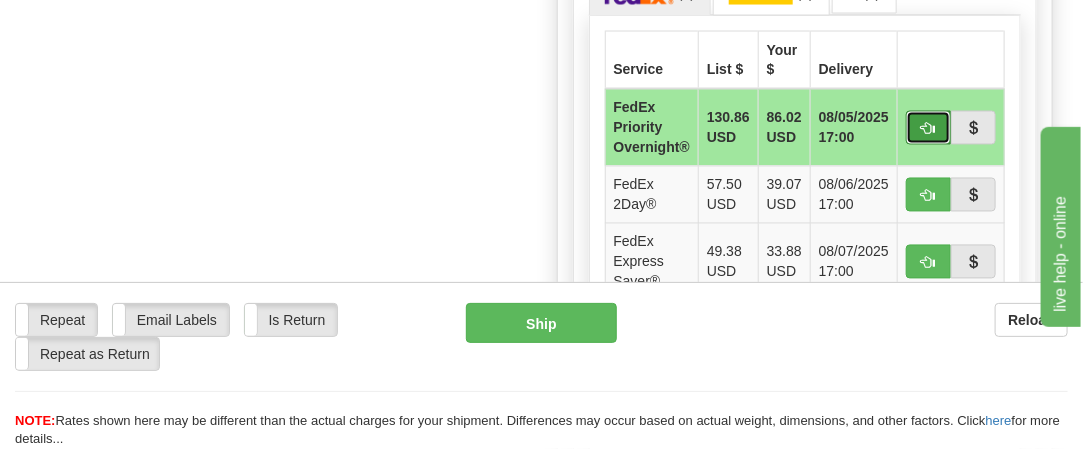 click at bounding box center (928, 129) 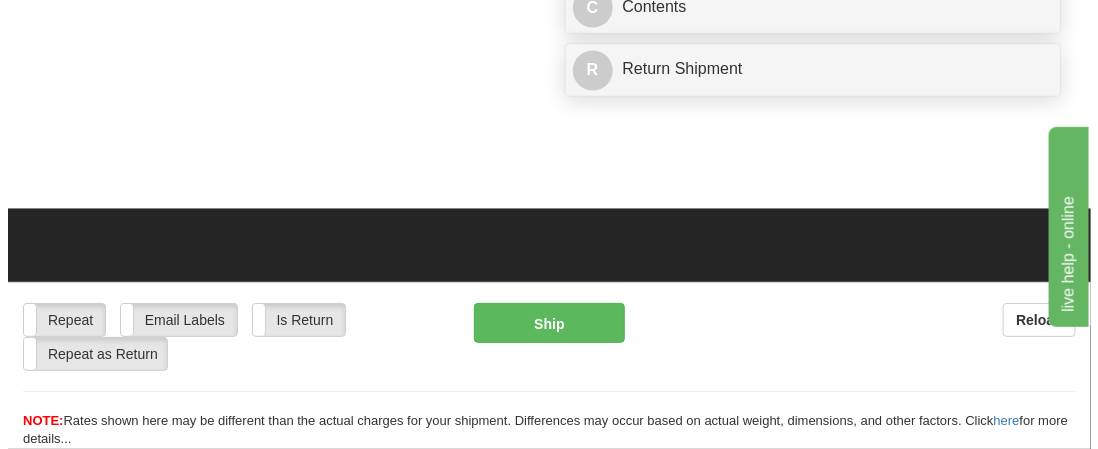 scroll, scrollTop: 1280, scrollLeft: 0, axis: vertical 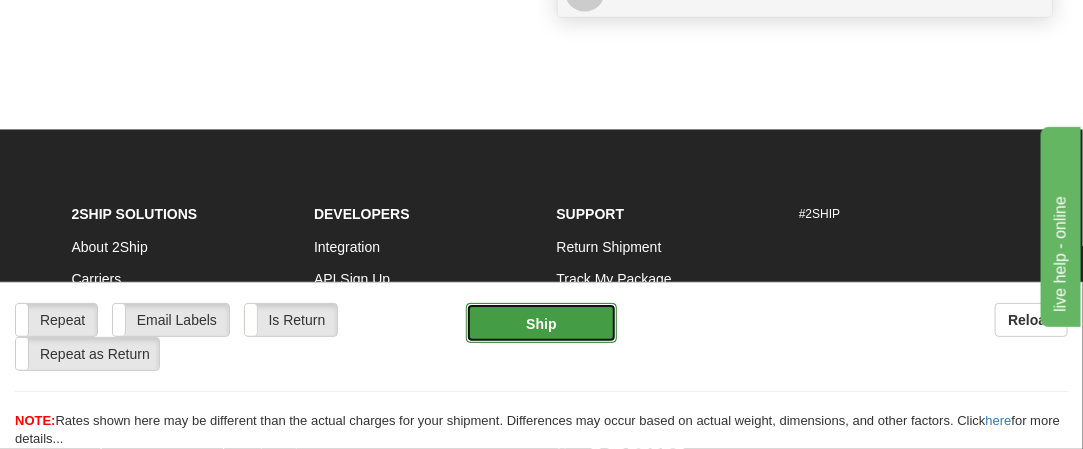 click on "Ship" at bounding box center (541, 323) 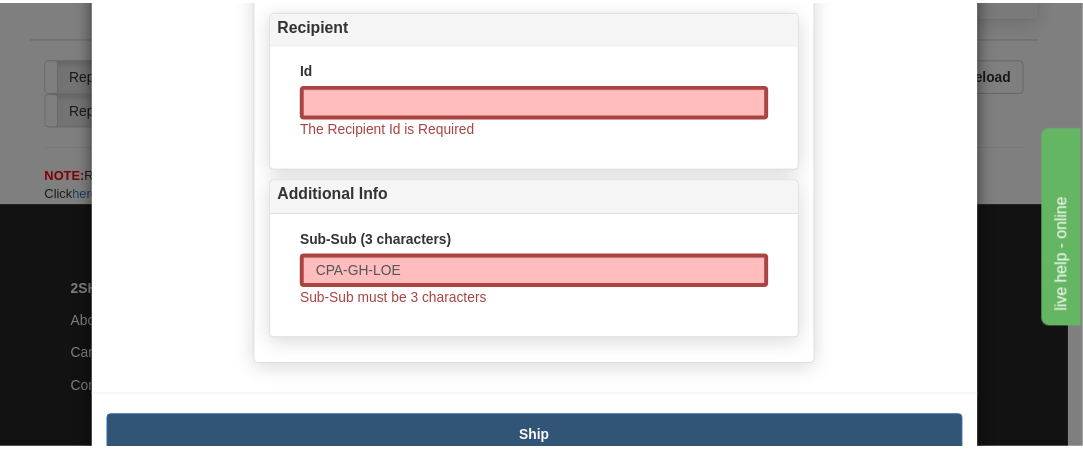 scroll, scrollTop: 250, scrollLeft: 0, axis: vertical 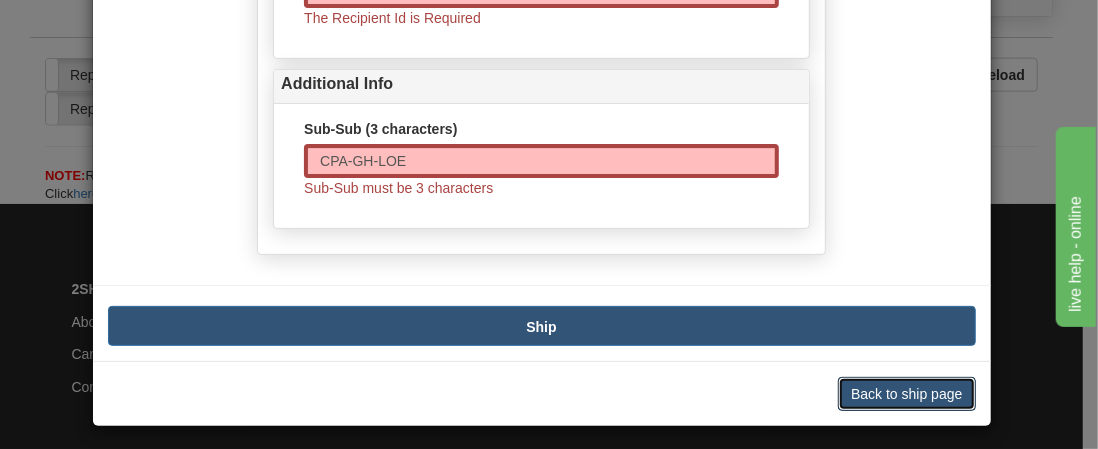 click on "Back to ship page" at bounding box center (906, 394) 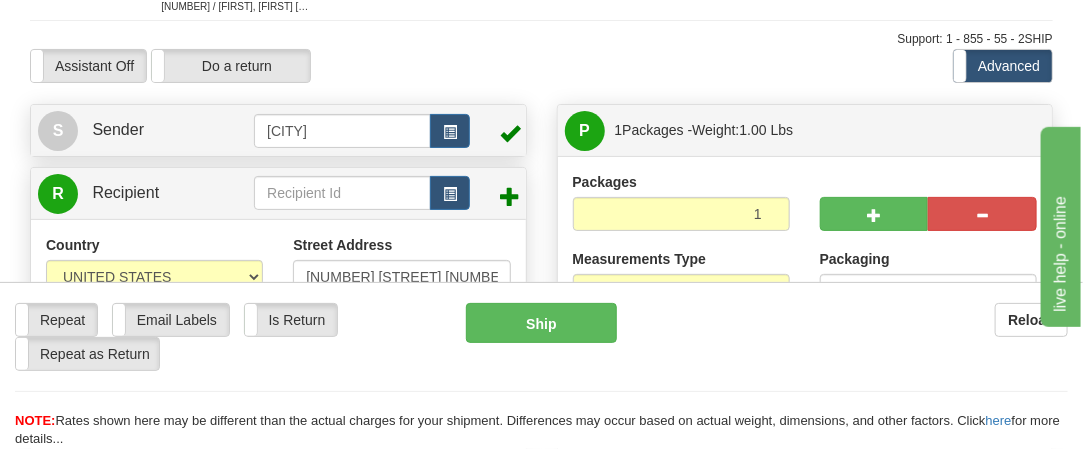 scroll, scrollTop: 80, scrollLeft: 0, axis: vertical 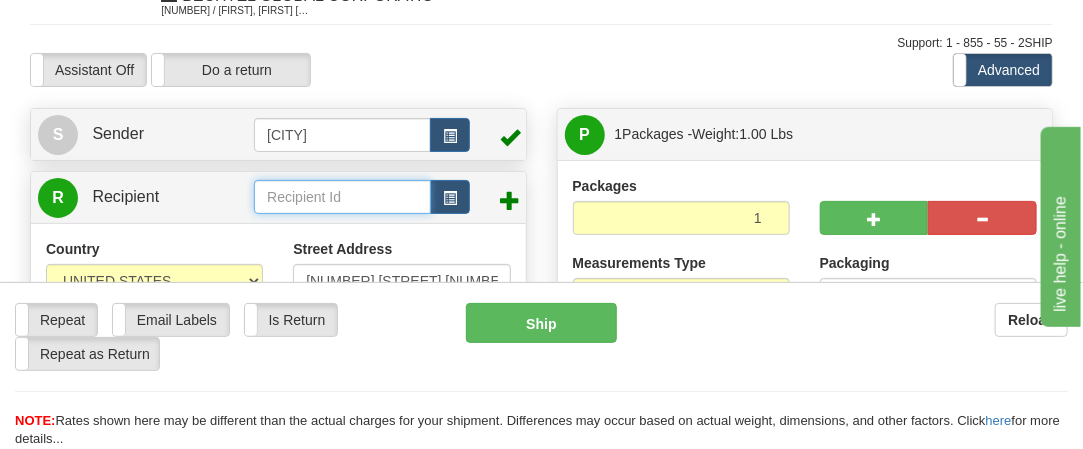 click at bounding box center [342, 197] 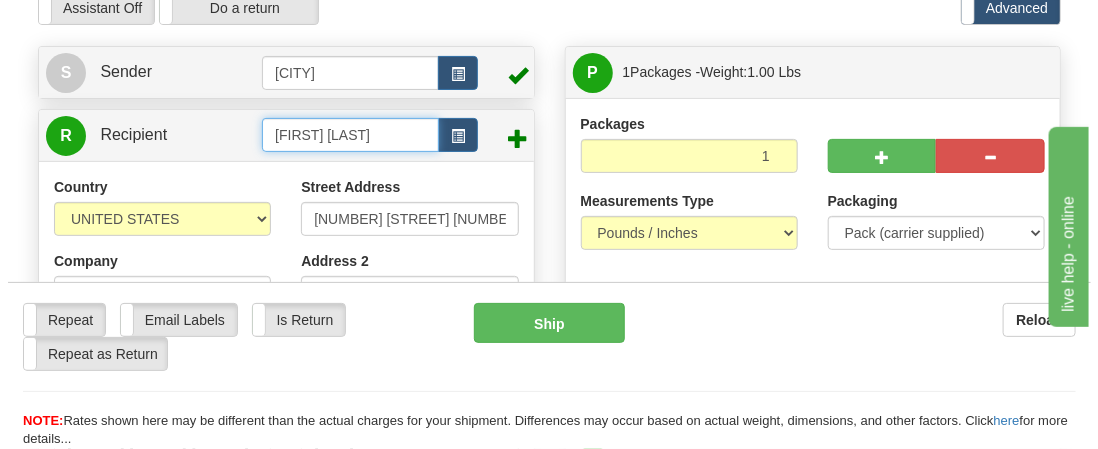 scroll, scrollTop: 180, scrollLeft: 0, axis: vertical 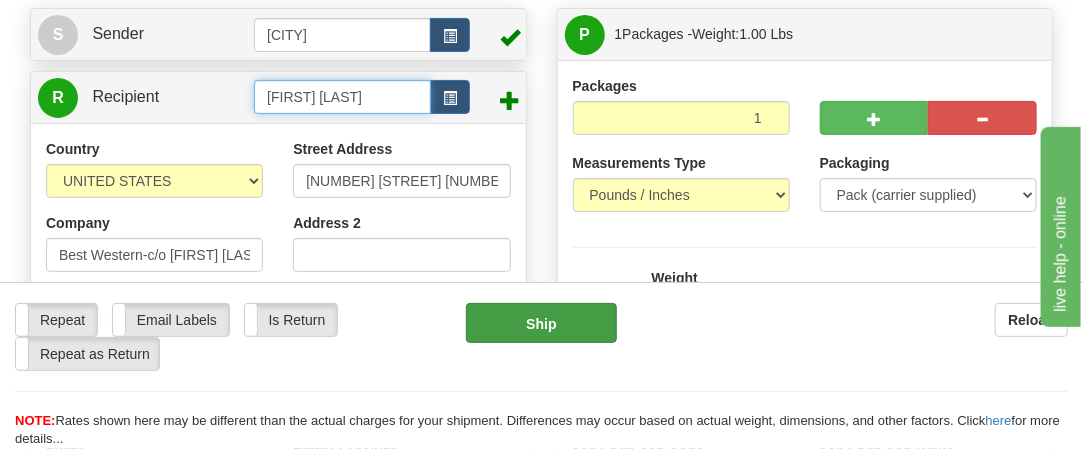 type on "[FIRST] [LAST]" 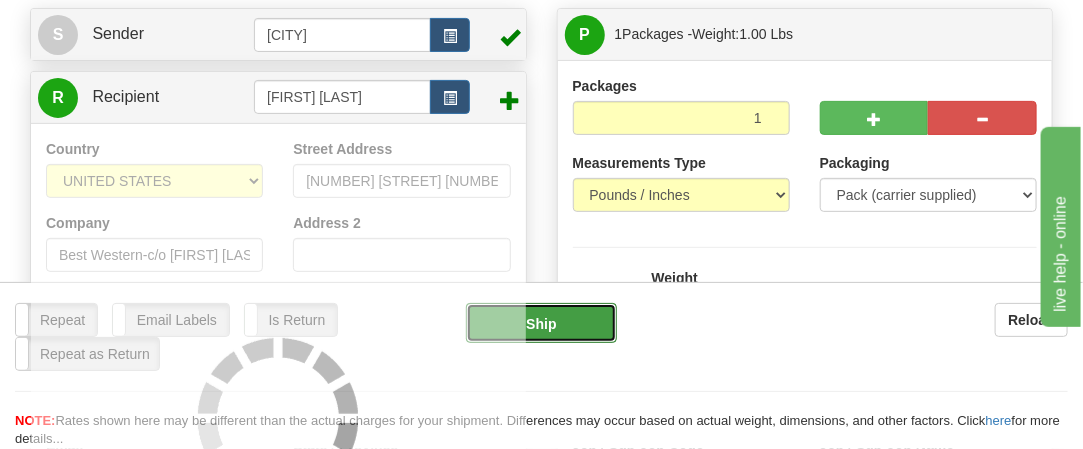 click on "Ship" at bounding box center (541, 323) 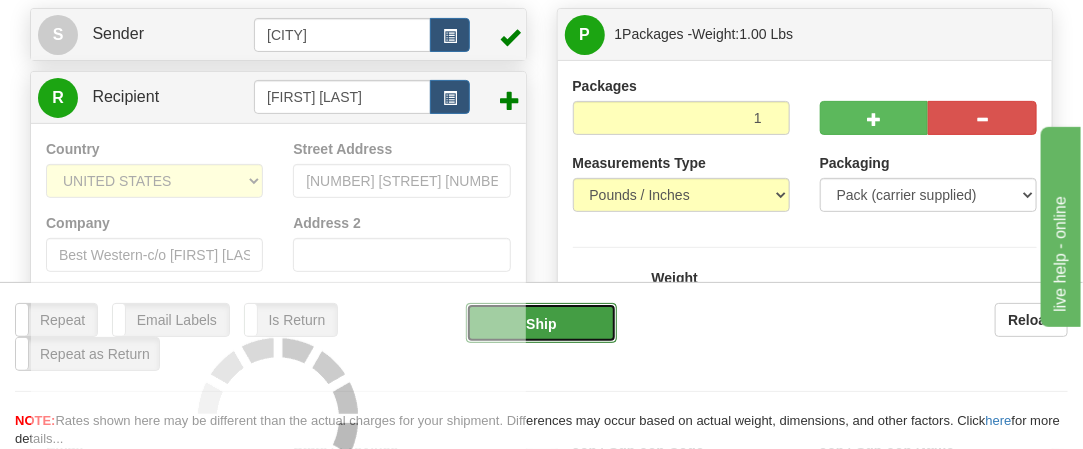 type on "01" 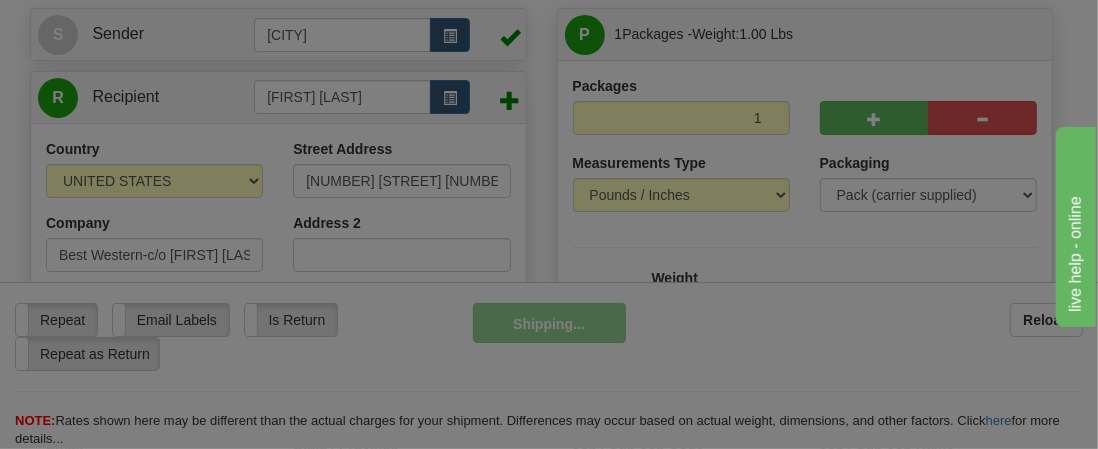 scroll, scrollTop: 0, scrollLeft: 0, axis: both 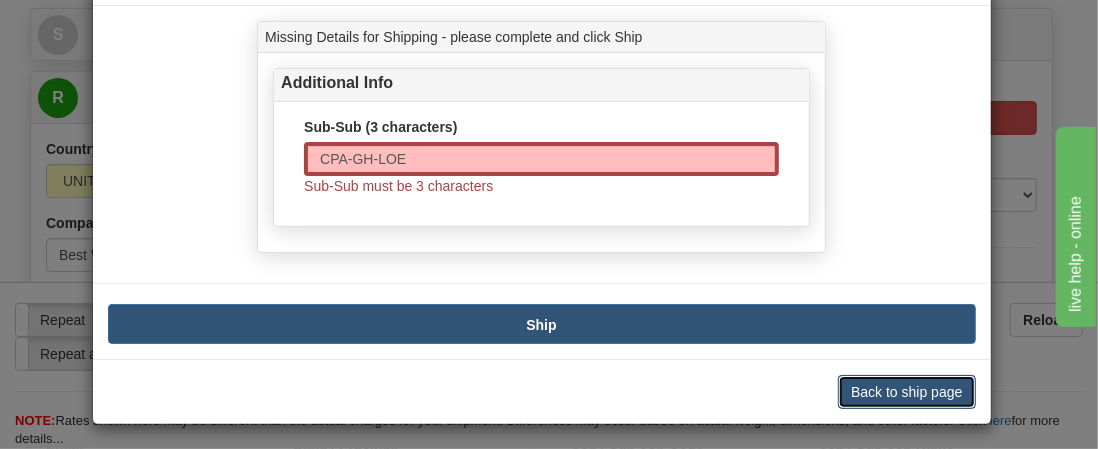 click on "Back to ship page" at bounding box center (906, 392) 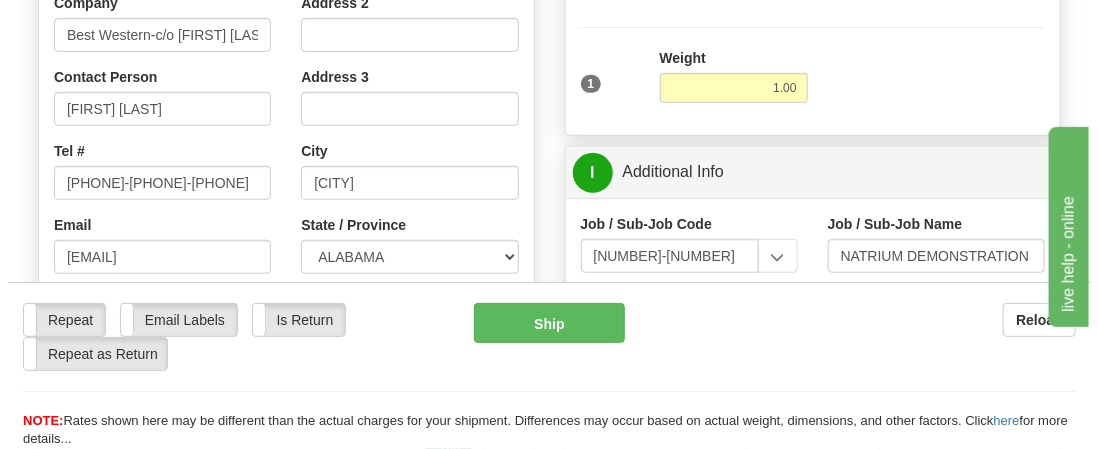 scroll, scrollTop: 600, scrollLeft: 0, axis: vertical 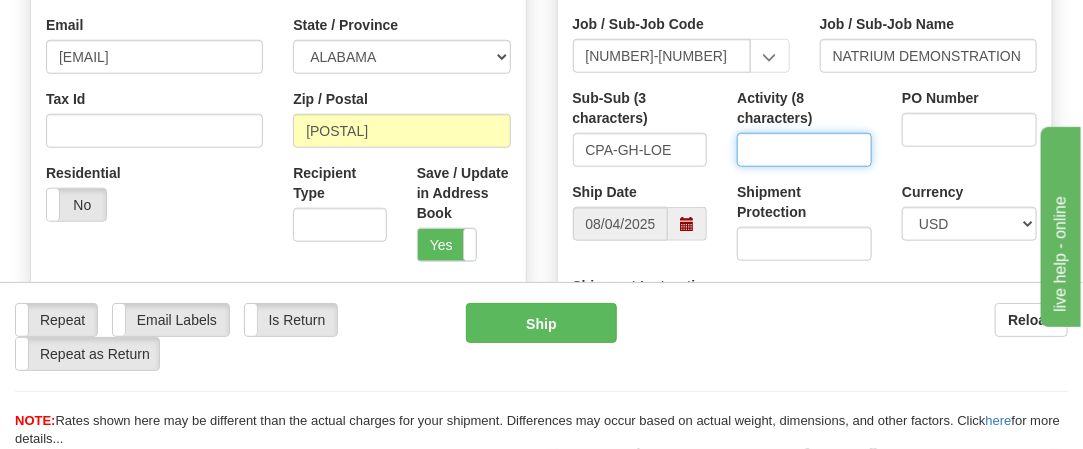 click on "Activity (8 characters)" at bounding box center [804, 150] 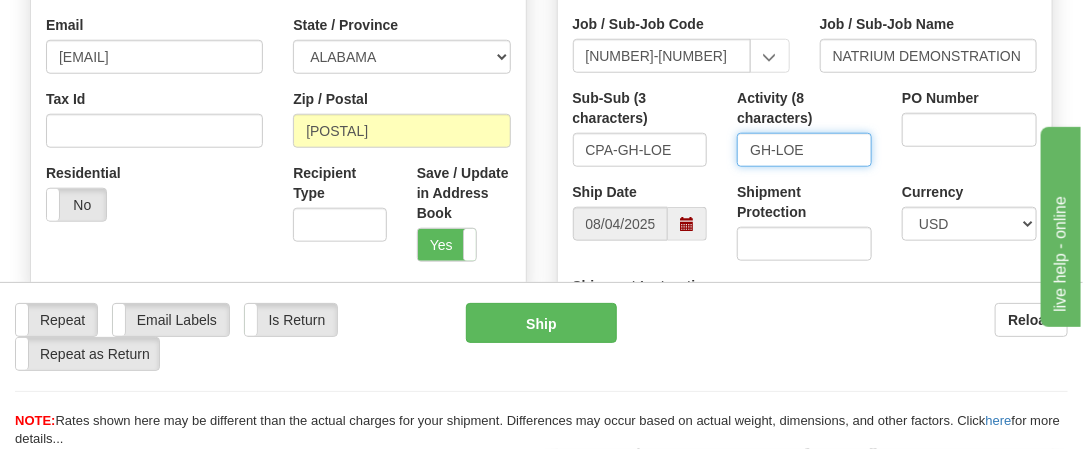type on "GH-LOE" 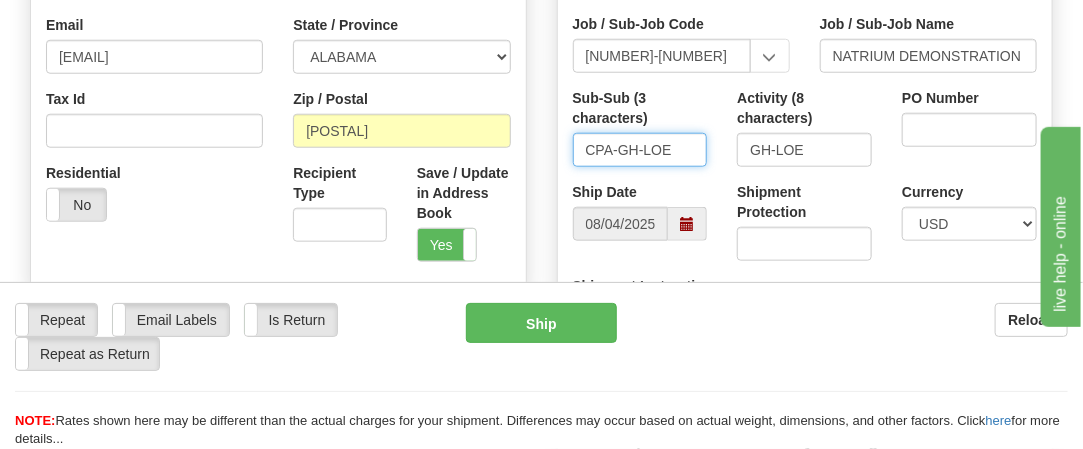click on "CPA-GH-LOE" at bounding box center (640, 150) 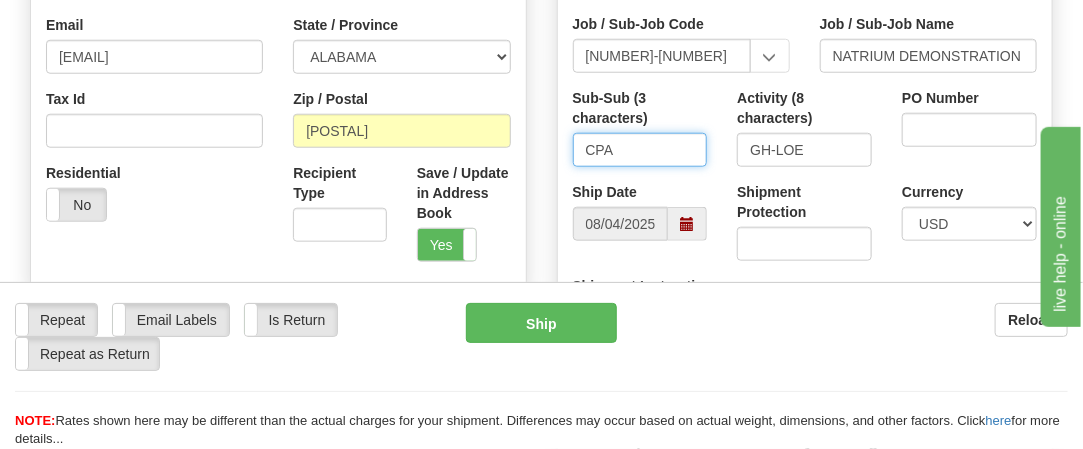 type on "CPA" 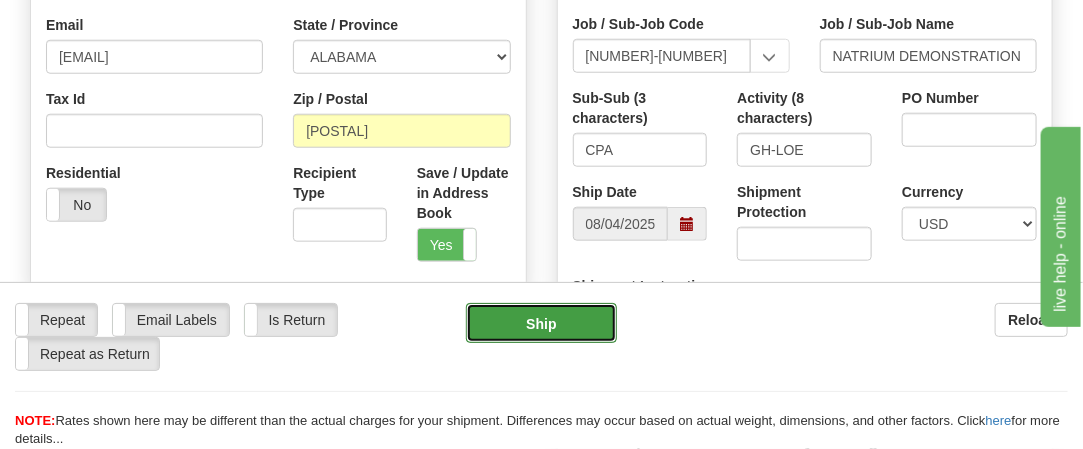 click on "Ship" at bounding box center [541, 323] 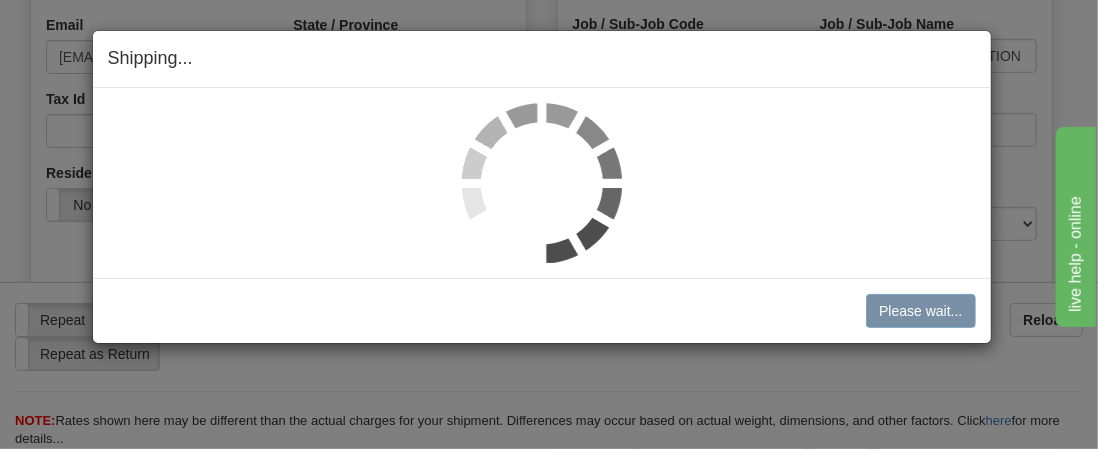 scroll, scrollTop: 0, scrollLeft: 0, axis: both 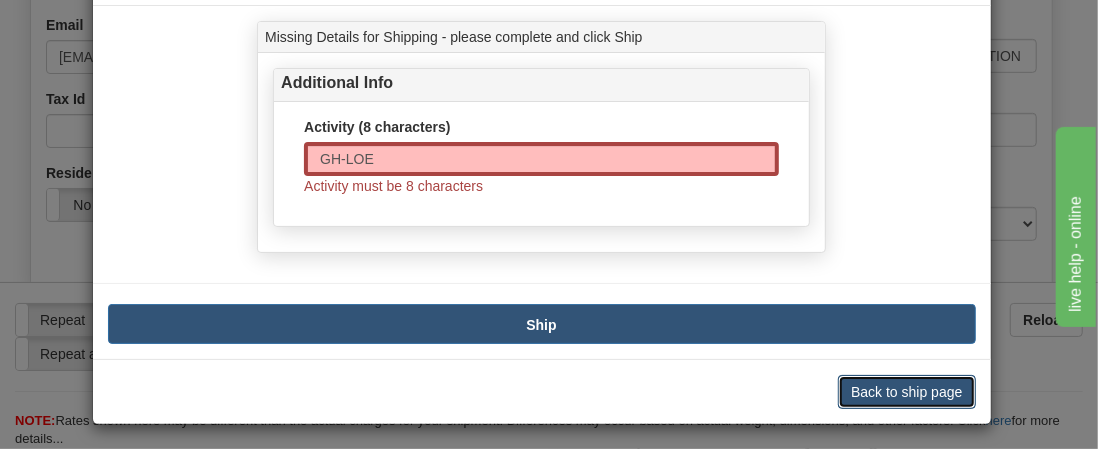 click on "Back to ship page" at bounding box center [906, 392] 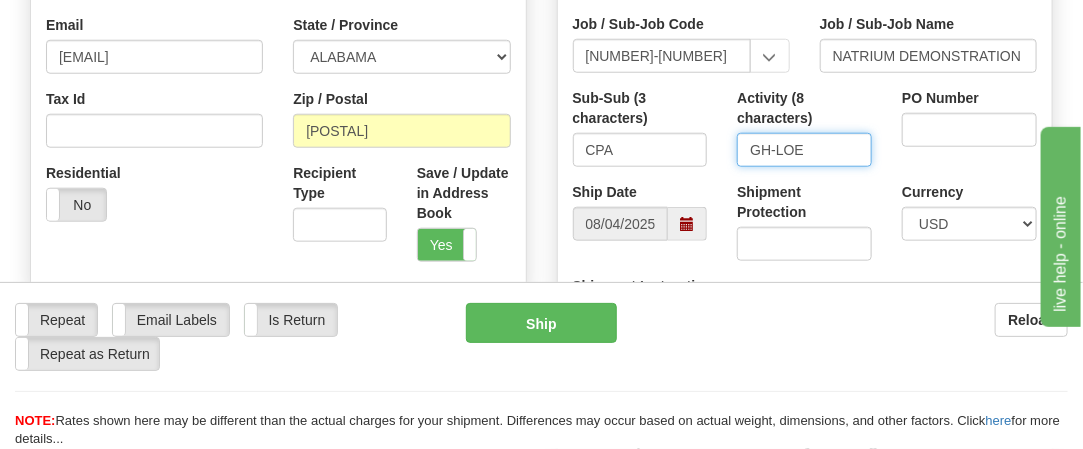click on "GH-LOE" at bounding box center [804, 150] 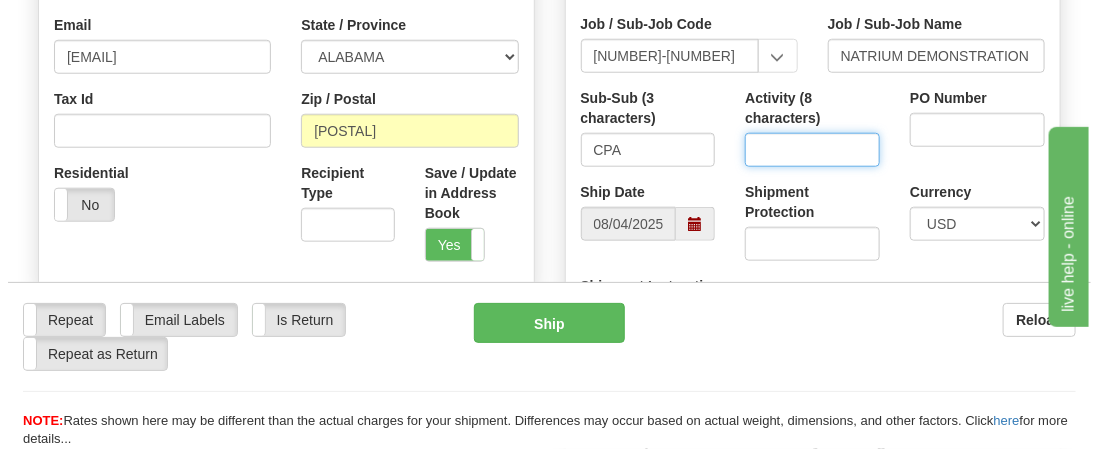 scroll, scrollTop: 700, scrollLeft: 0, axis: vertical 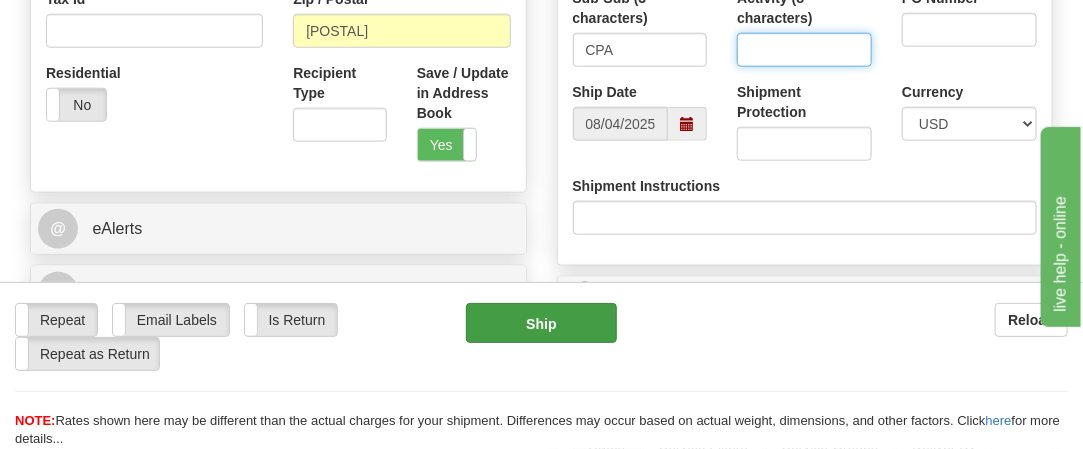 type 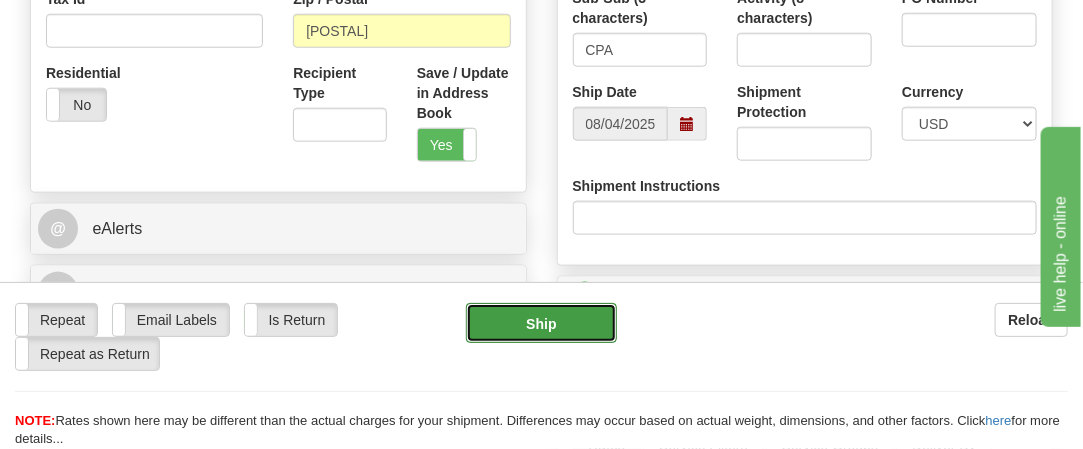 click on "Ship" at bounding box center [541, 323] 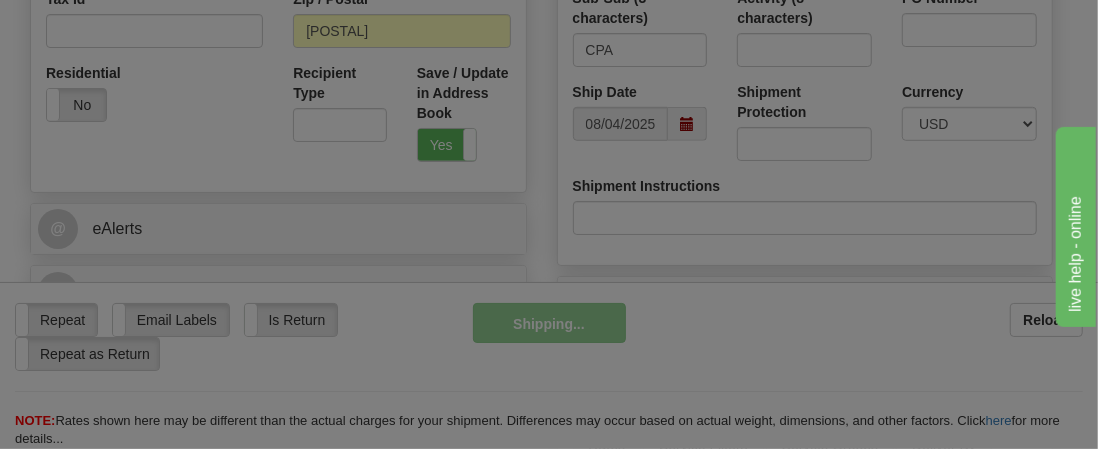 scroll, scrollTop: 0, scrollLeft: 0, axis: both 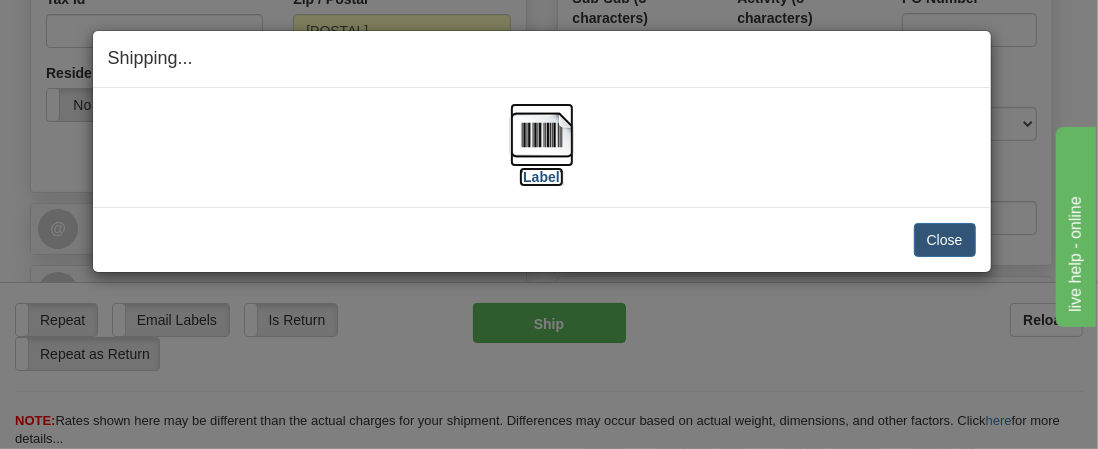 click at bounding box center (542, 135) 